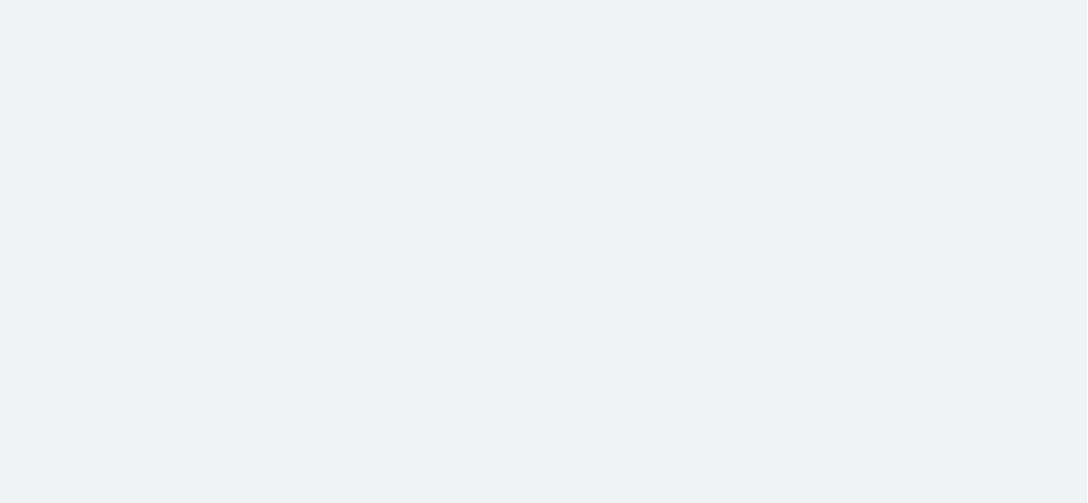 scroll, scrollTop: 0, scrollLeft: 0, axis: both 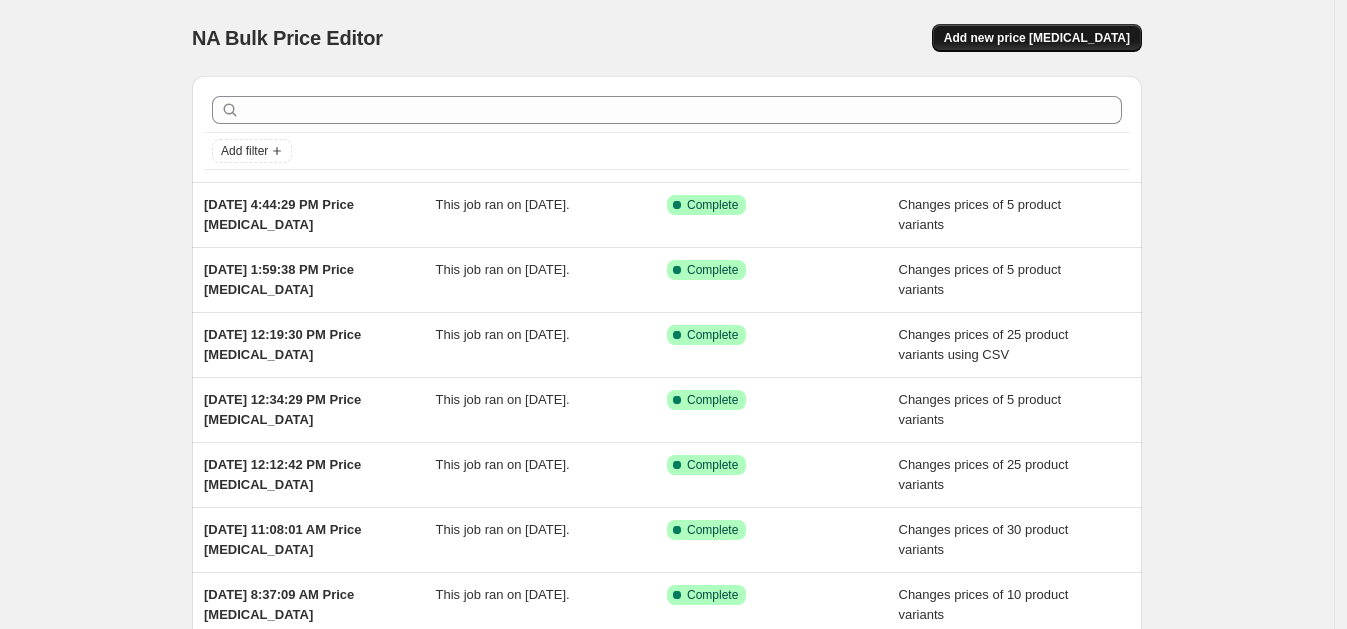 click on "Add new price [MEDICAL_DATA]" at bounding box center [1037, 38] 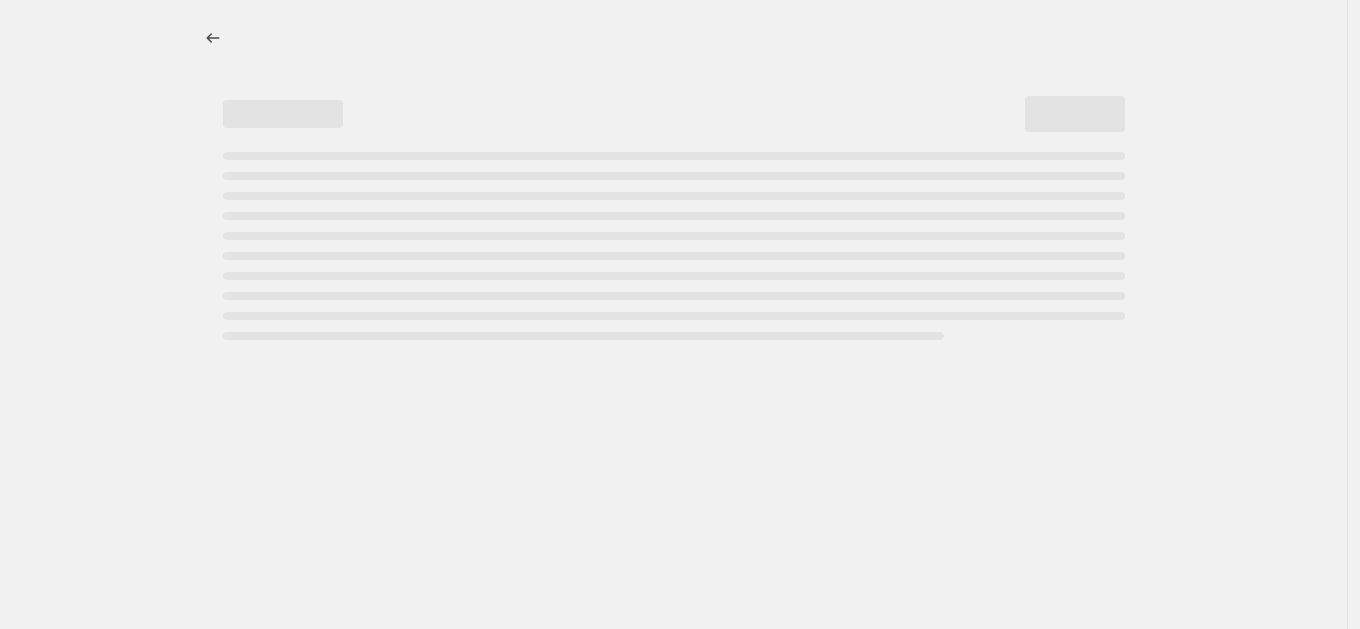 select on "percentage" 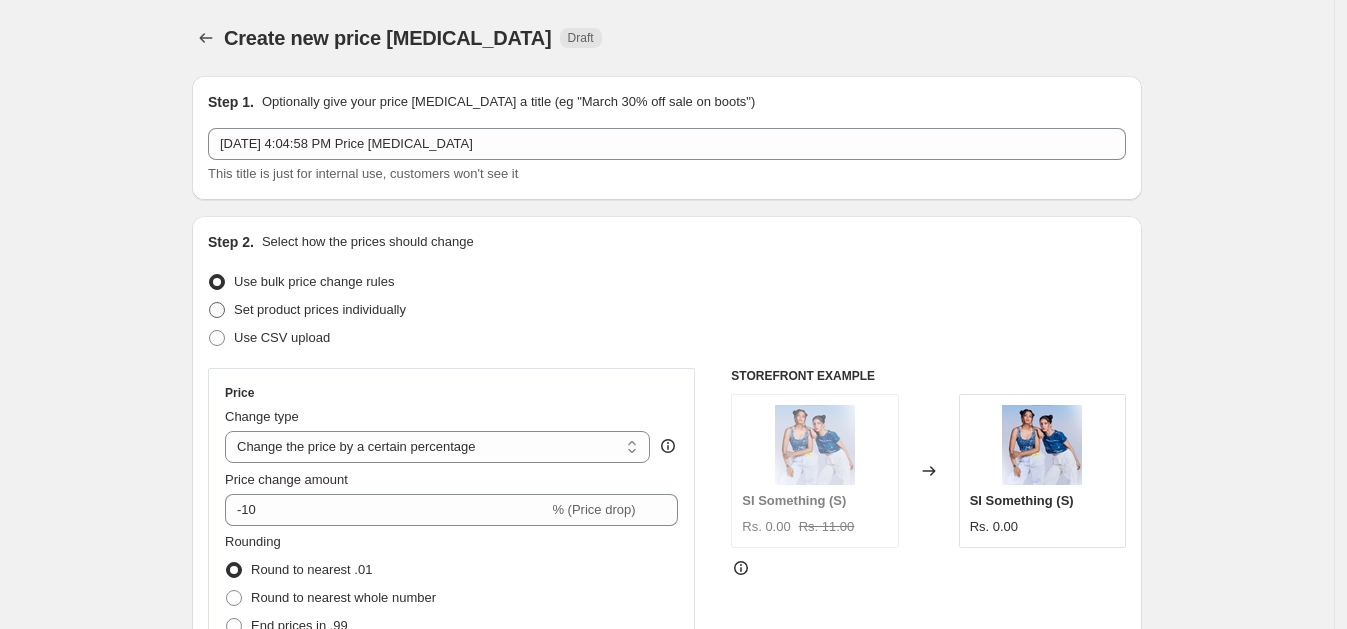click on "Set product prices individually" at bounding box center [320, 309] 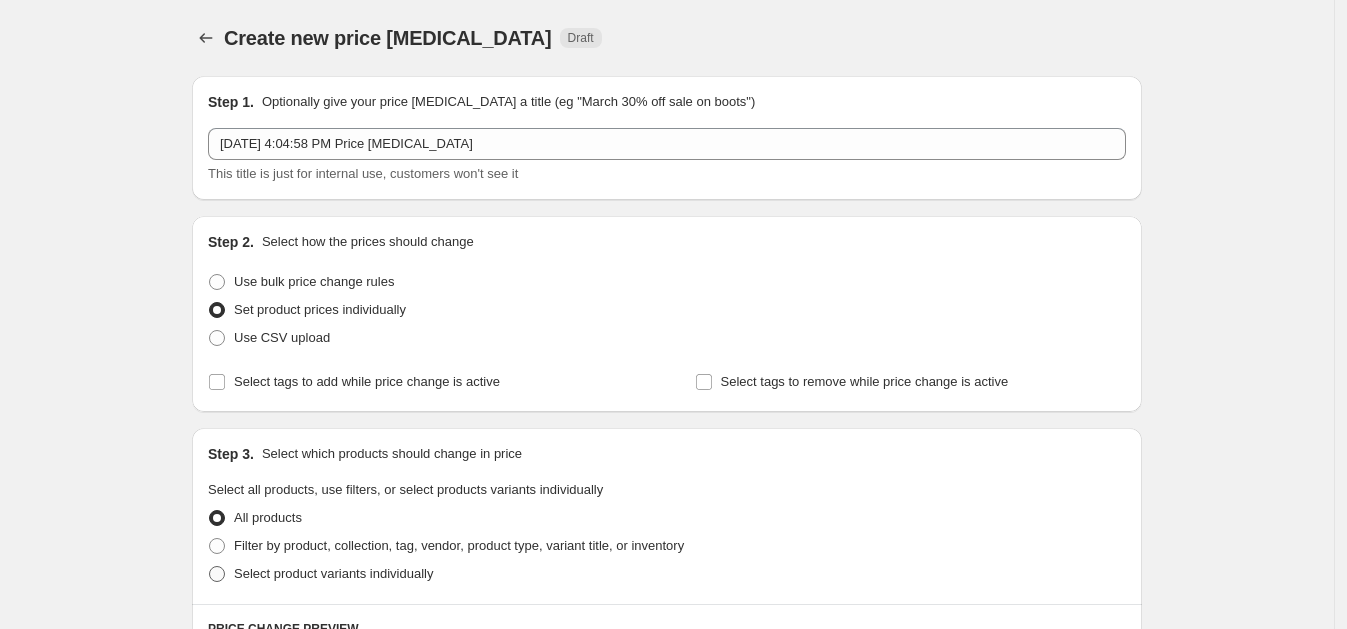 click on "Select product variants individually" at bounding box center (333, 573) 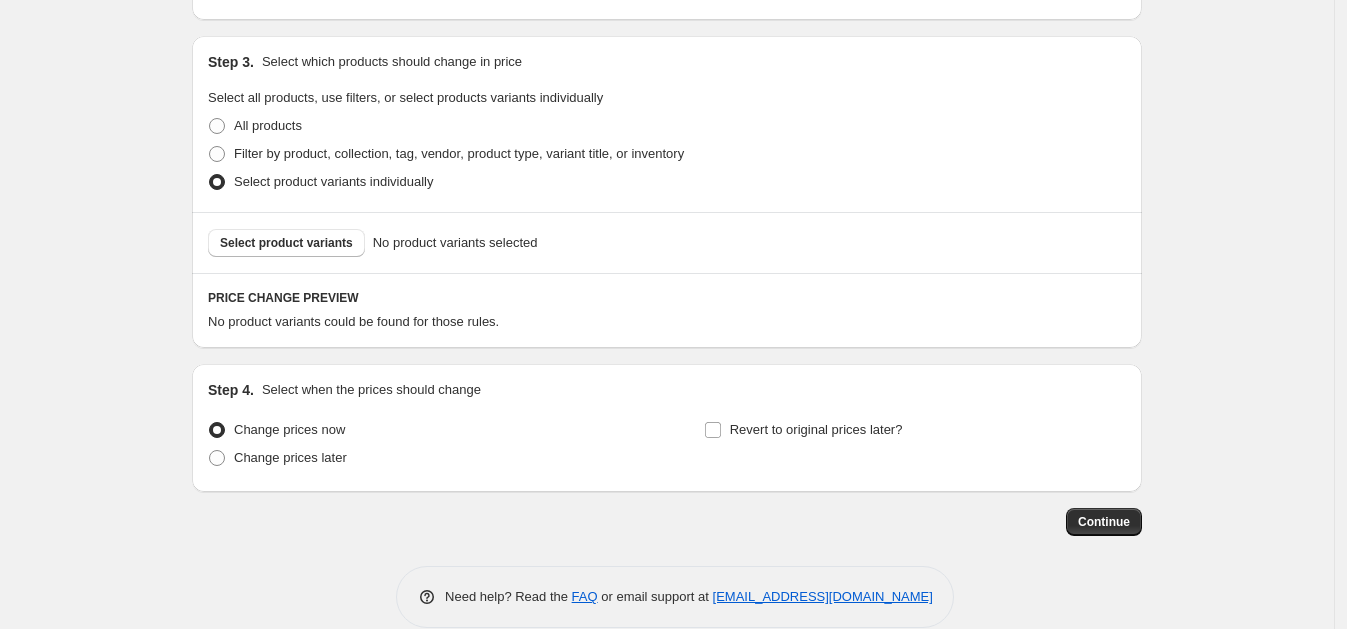 scroll, scrollTop: 419, scrollLeft: 0, axis: vertical 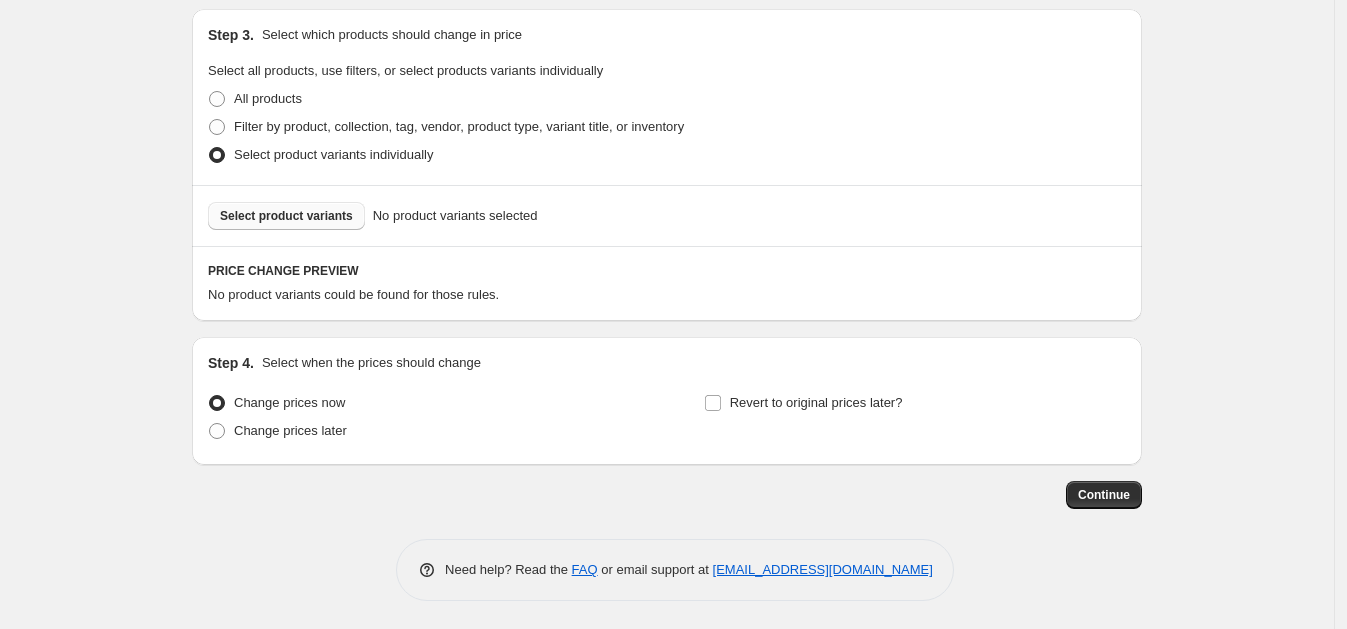 click on "Select product variants" at bounding box center [286, 216] 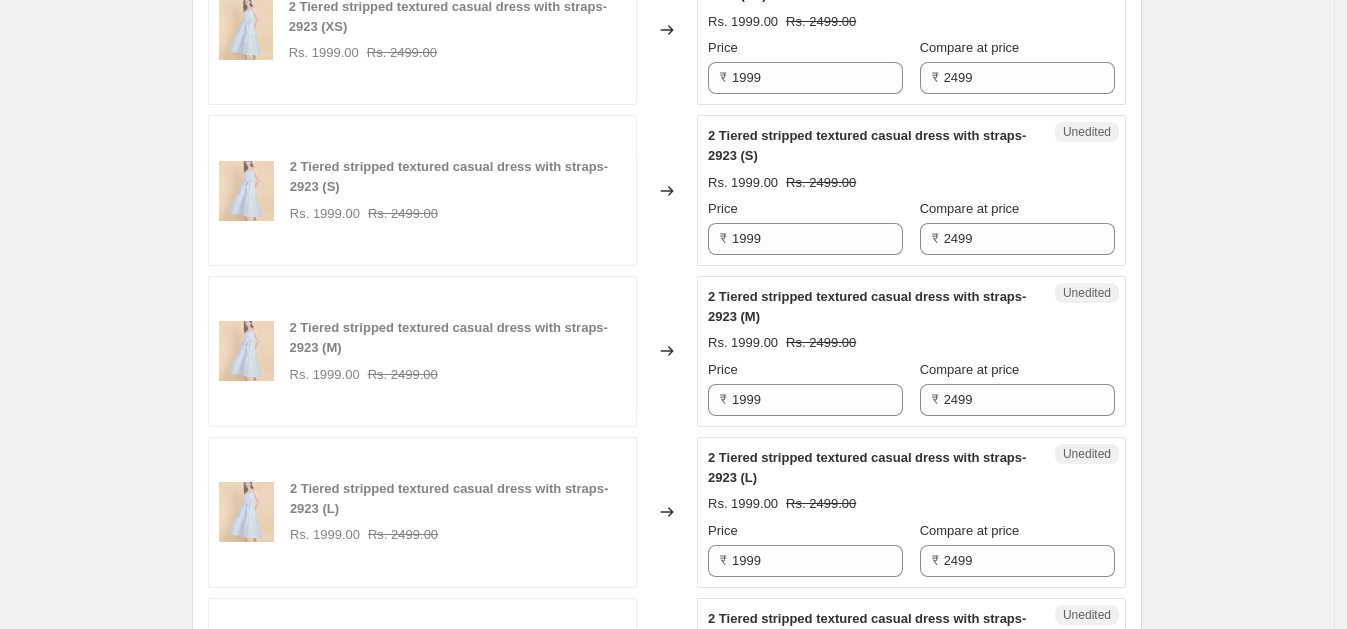 scroll, scrollTop: 786, scrollLeft: 0, axis: vertical 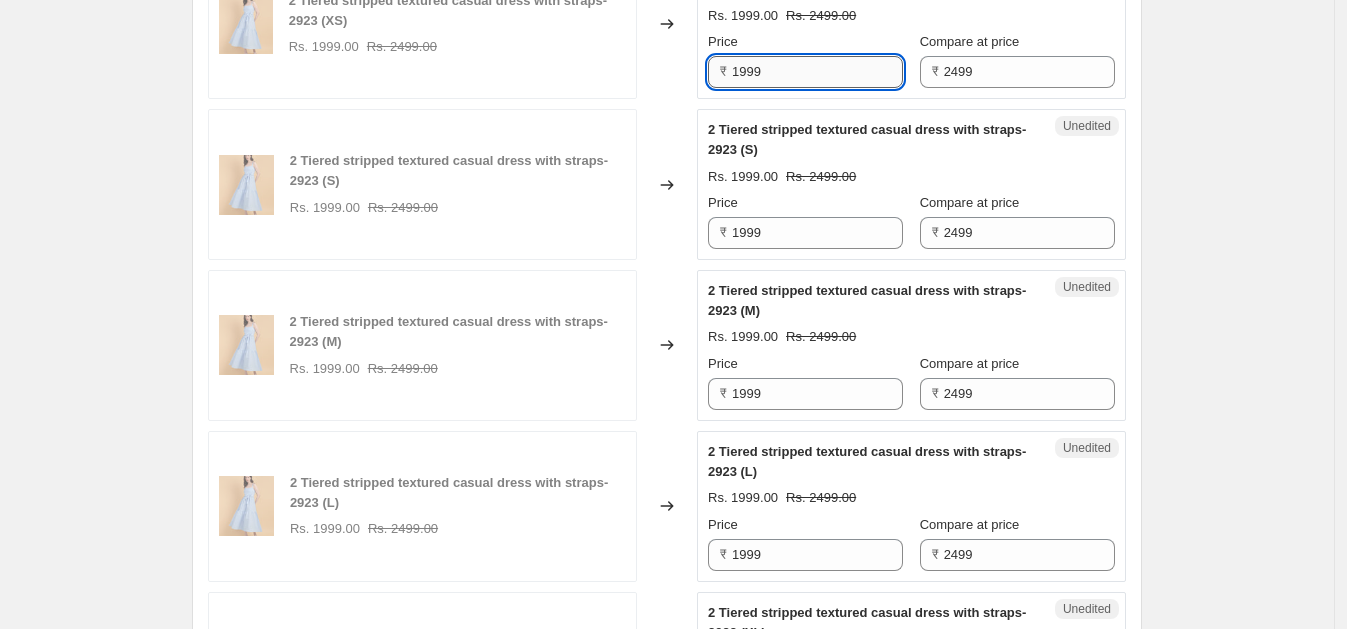 click on "1999" at bounding box center [817, 72] 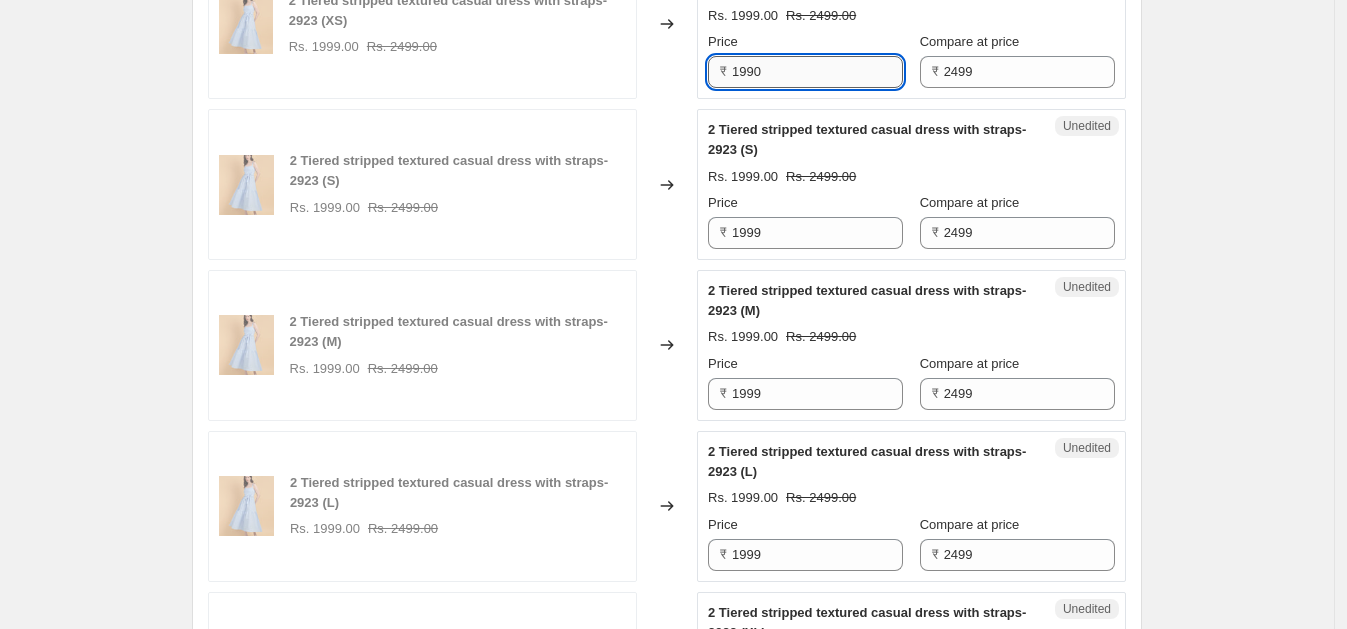 click on "1990" at bounding box center [817, 72] 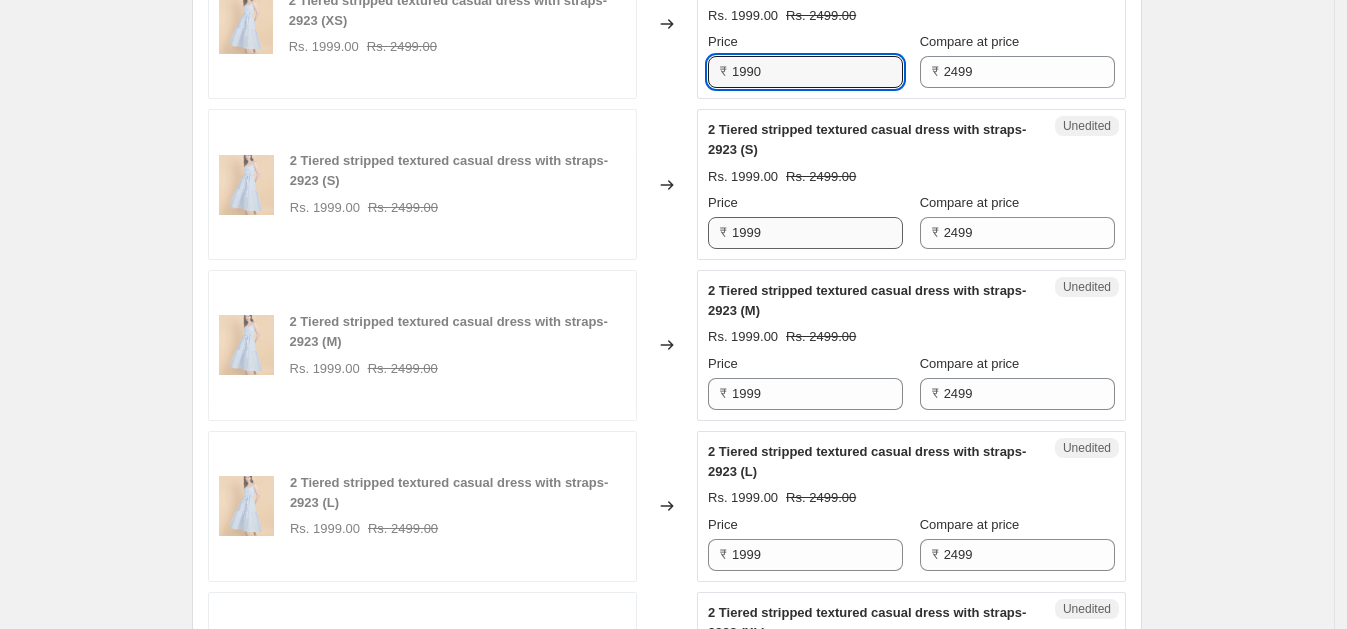 type on "1990" 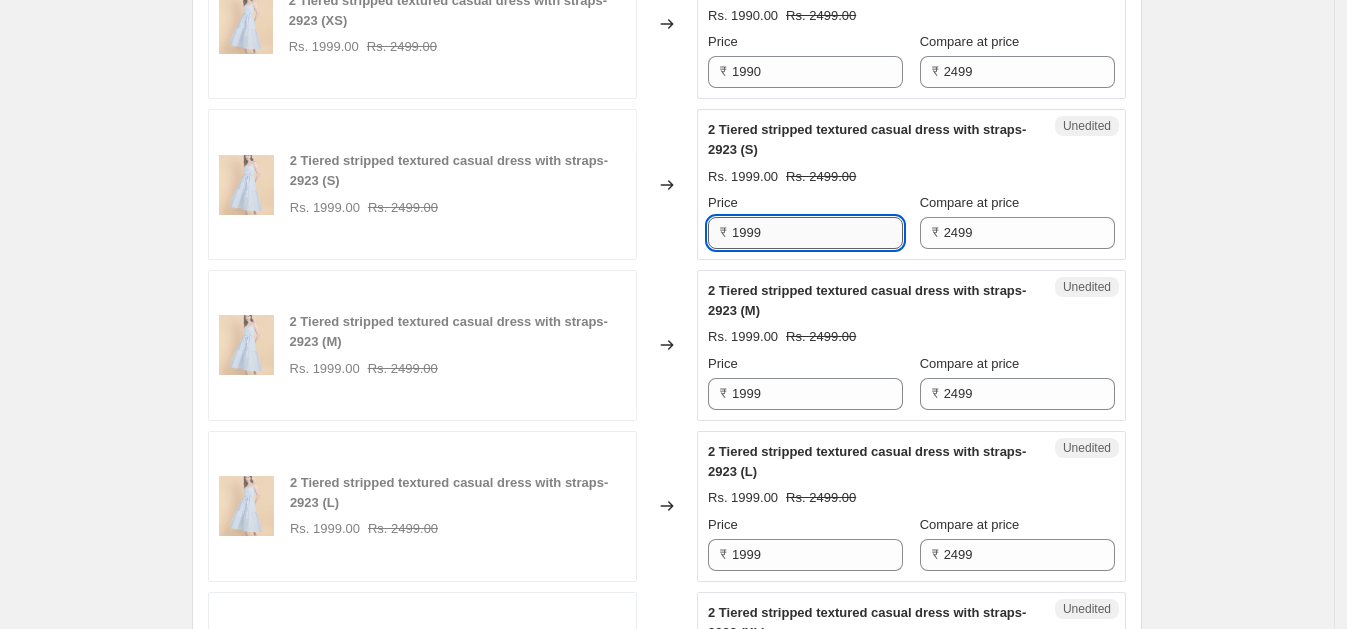 click on "1999" at bounding box center [817, 233] 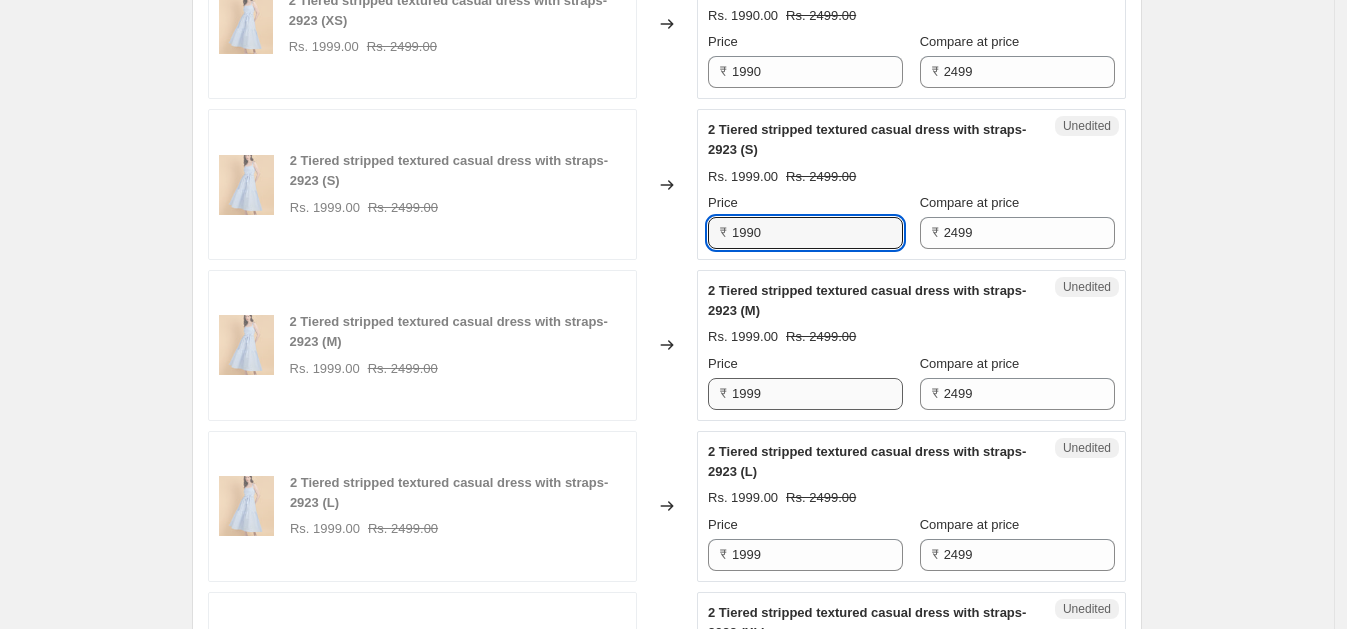 type on "1990" 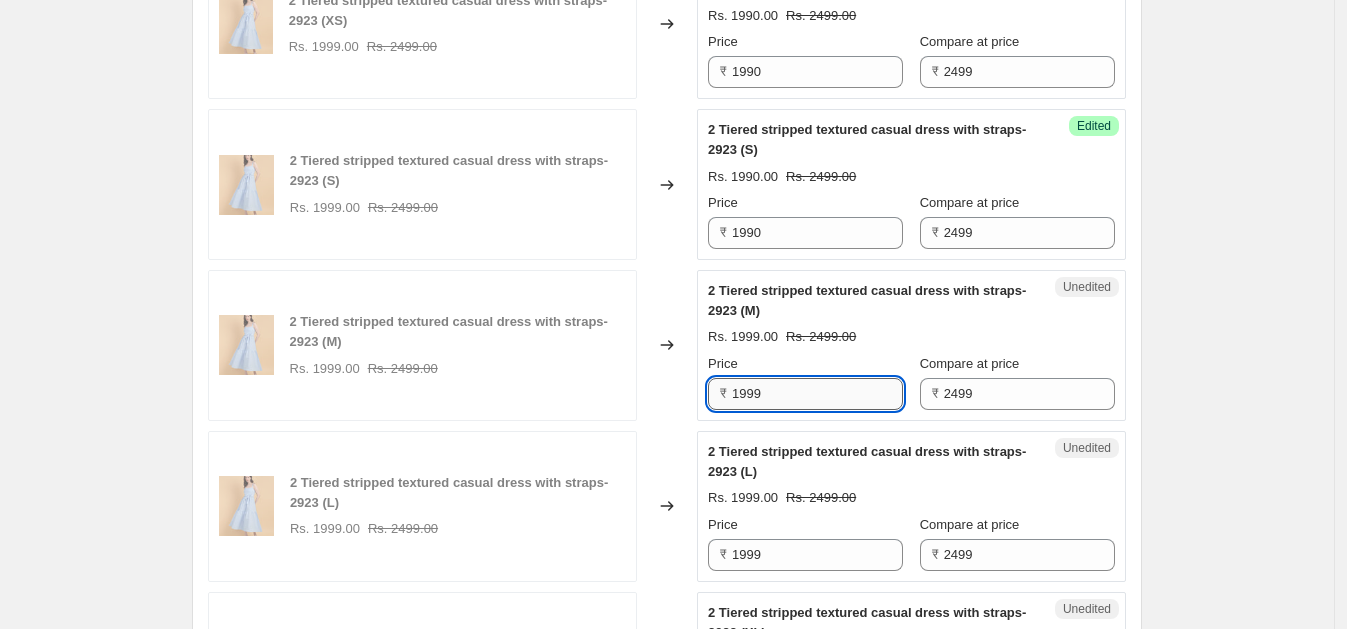 click on "1999" at bounding box center [817, 394] 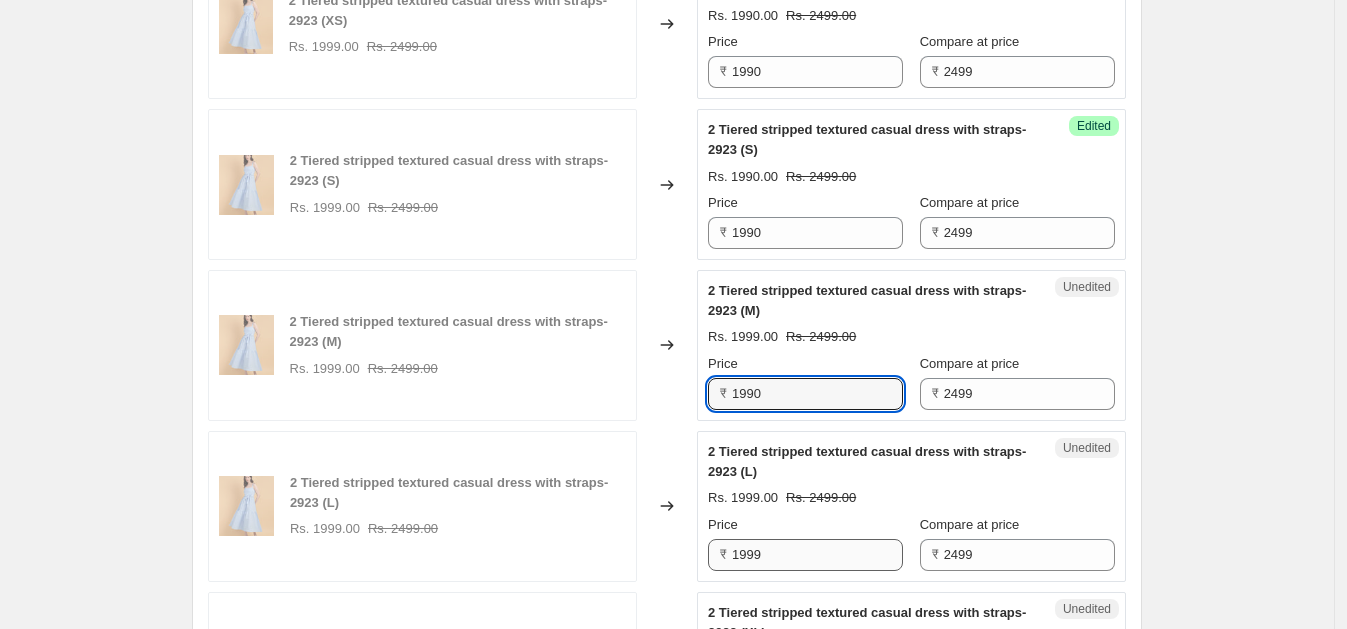 type on "1990" 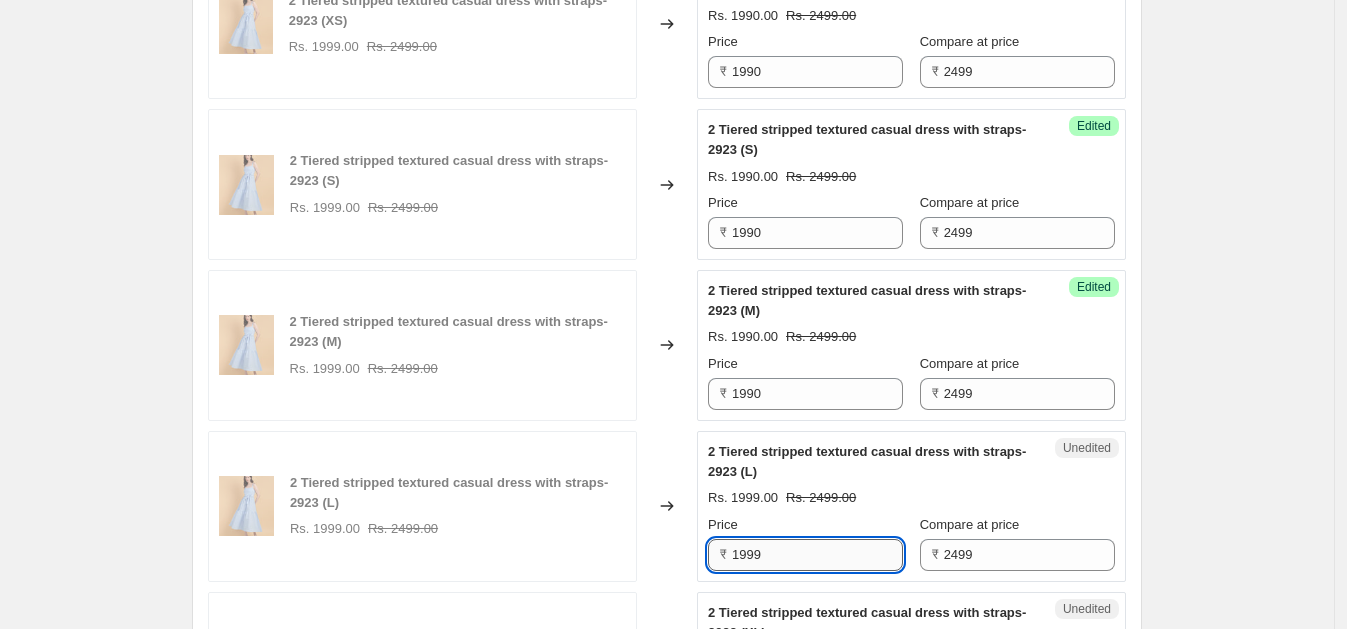click on "1999" at bounding box center [817, 555] 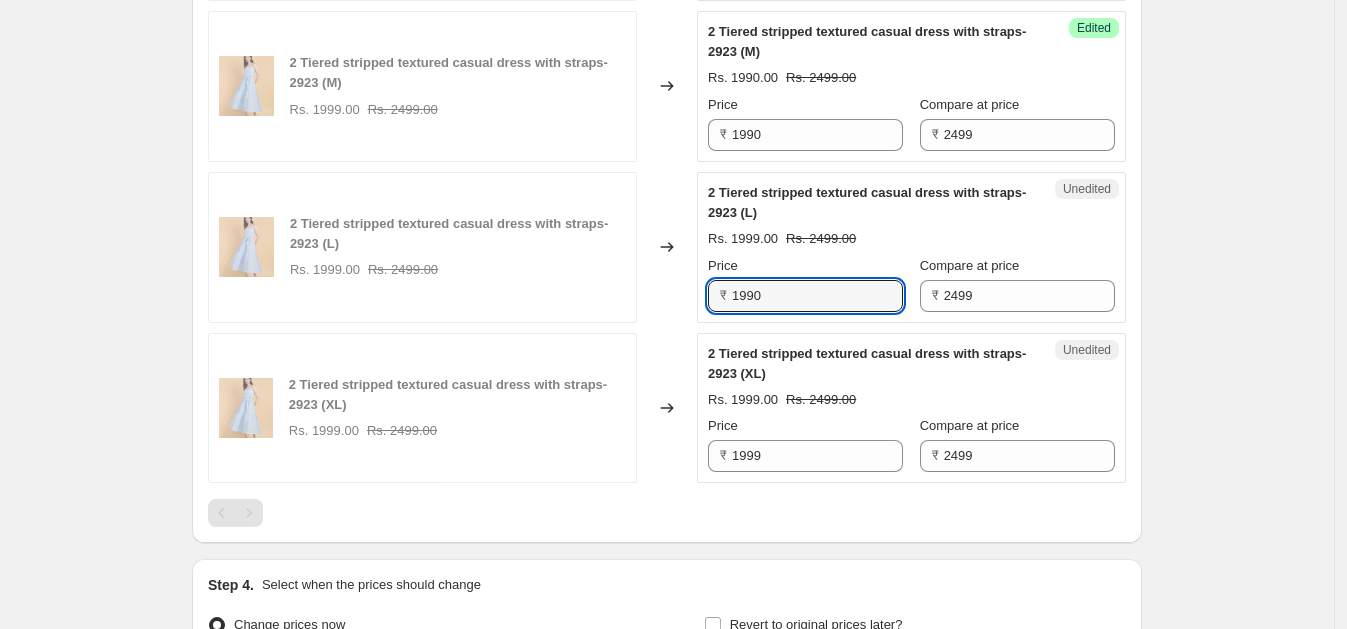 scroll, scrollTop: 1047, scrollLeft: 0, axis: vertical 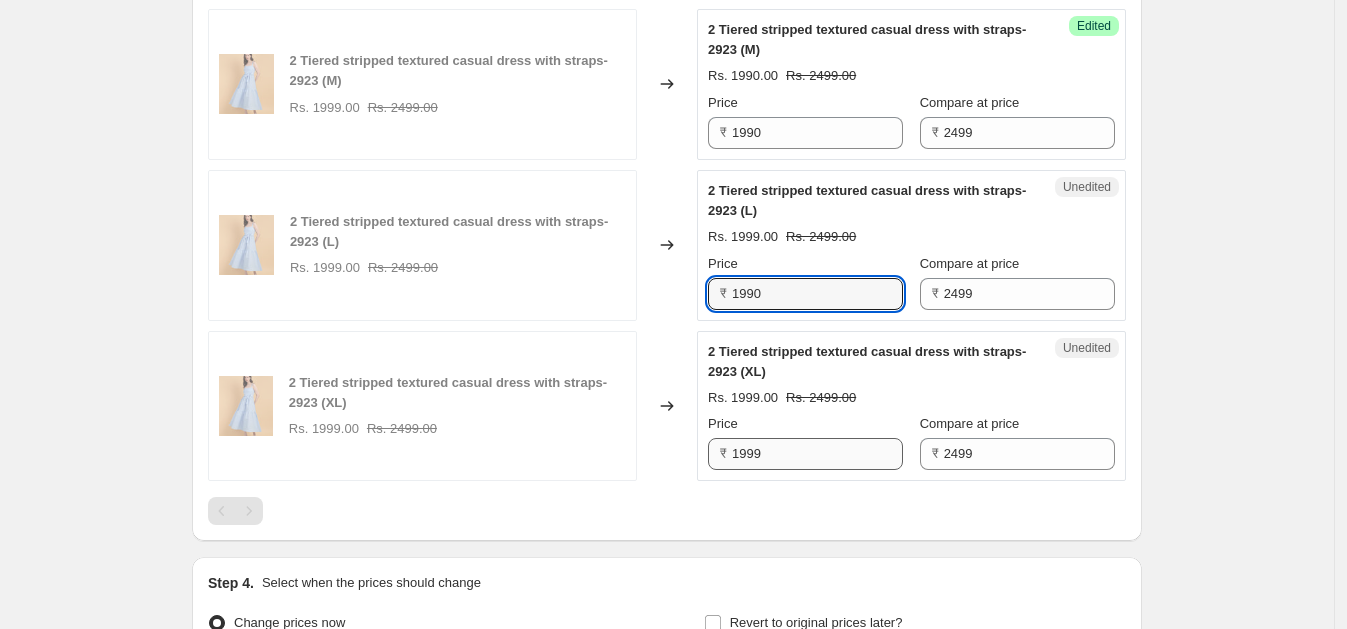 type on "1990" 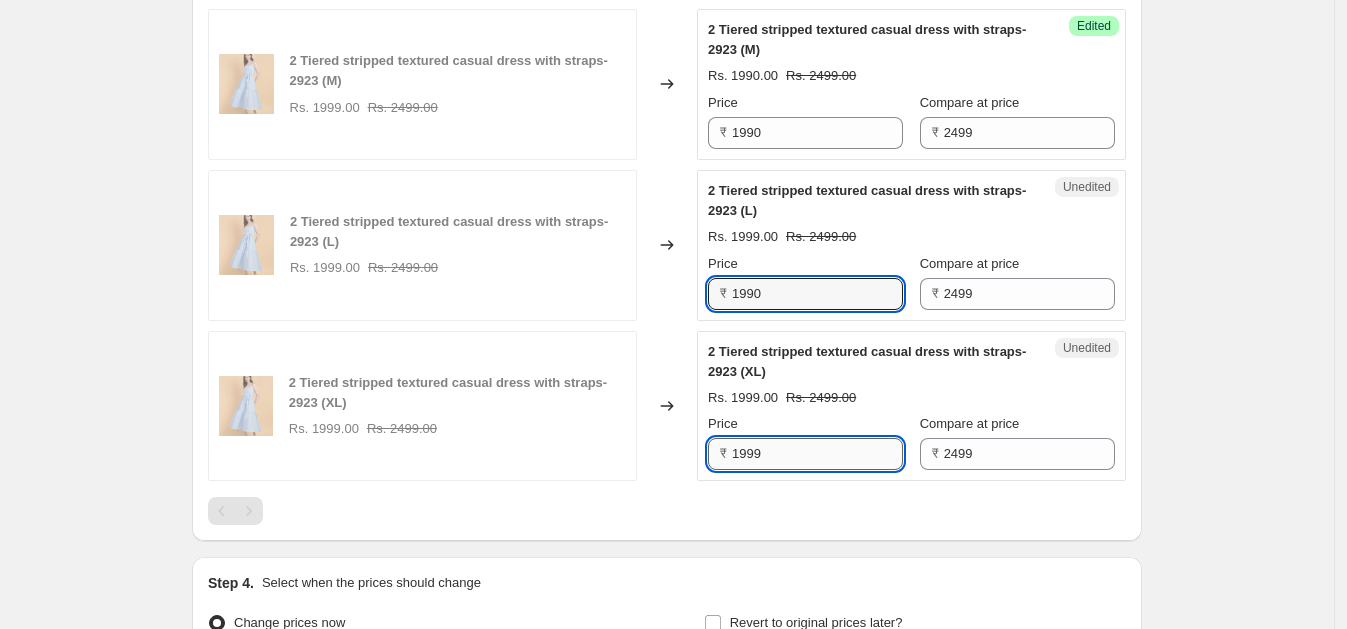 click on "1999" at bounding box center (817, 454) 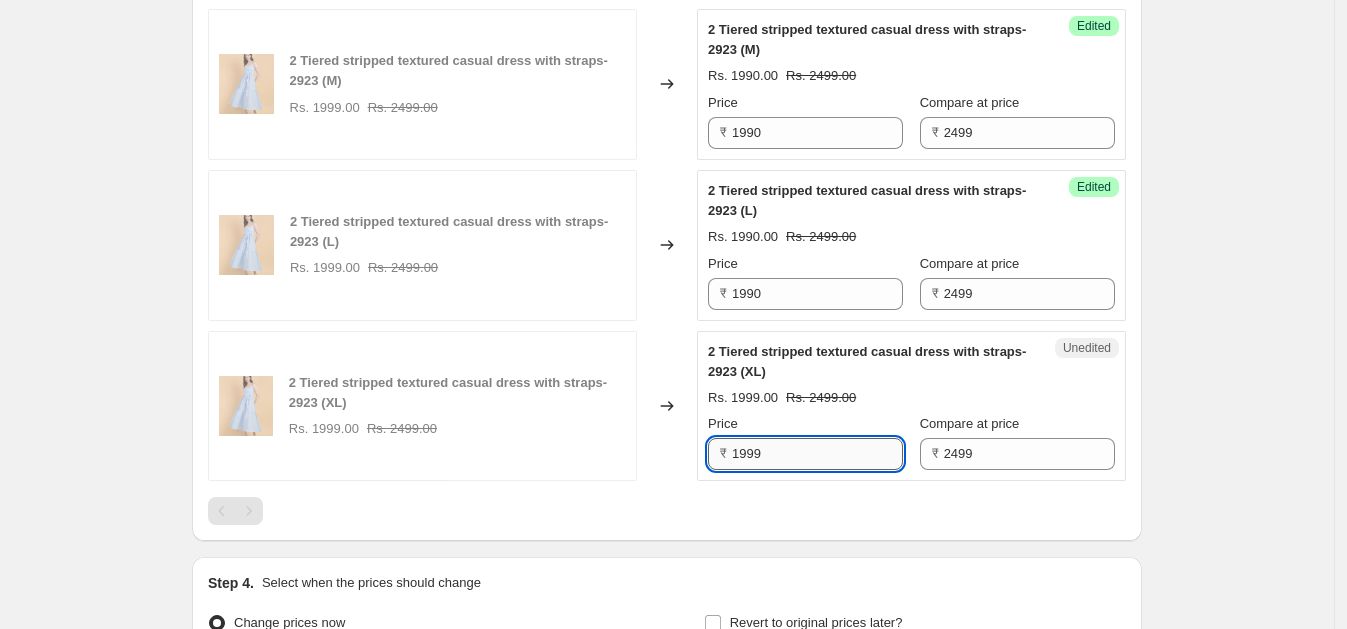 click on "1999" at bounding box center (817, 454) 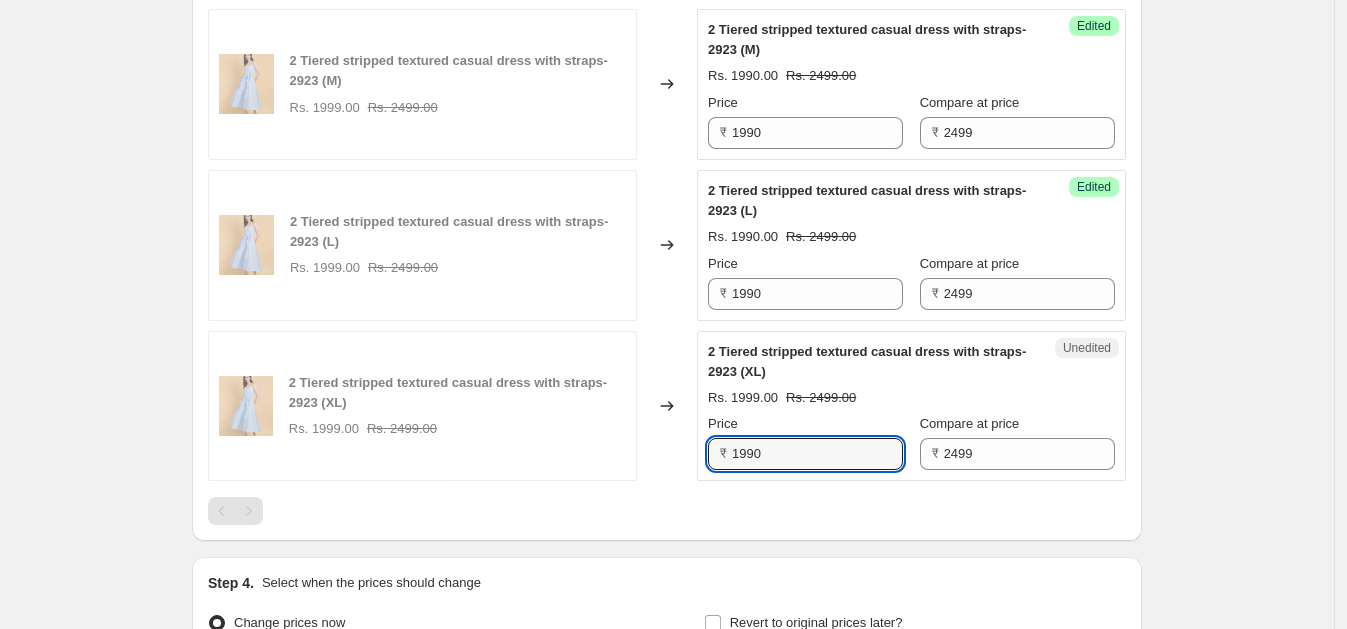 type on "1990" 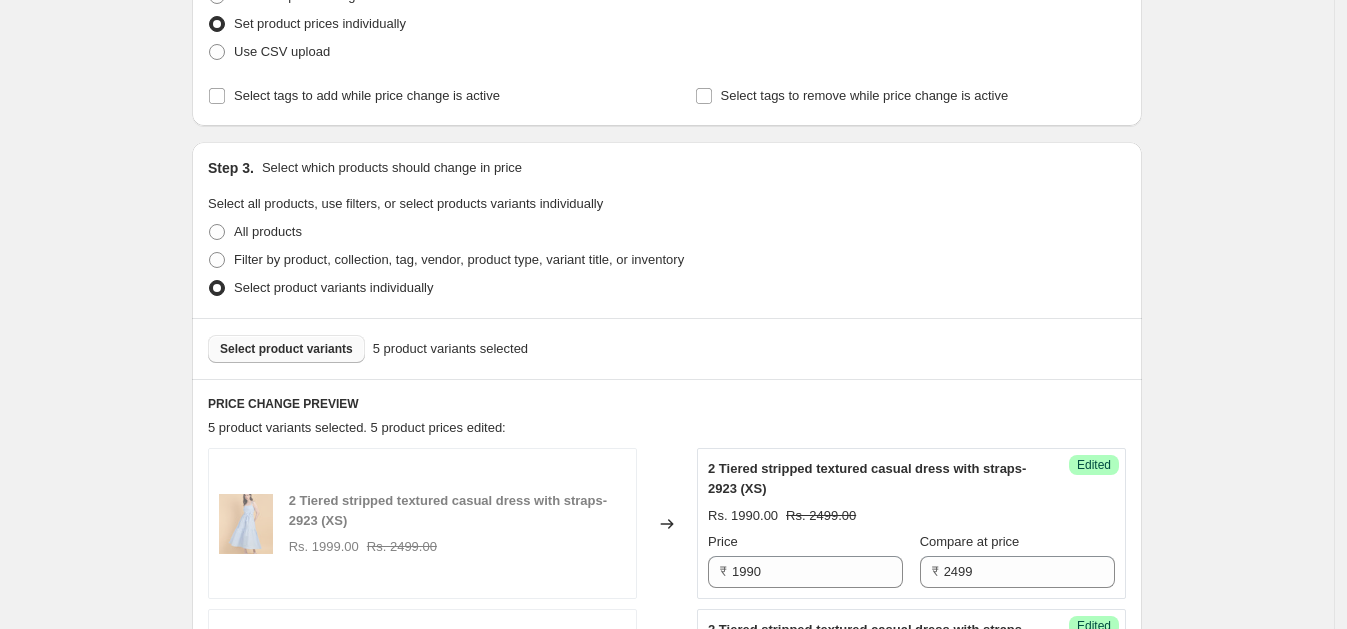 scroll, scrollTop: 244, scrollLeft: 0, axis: vertical 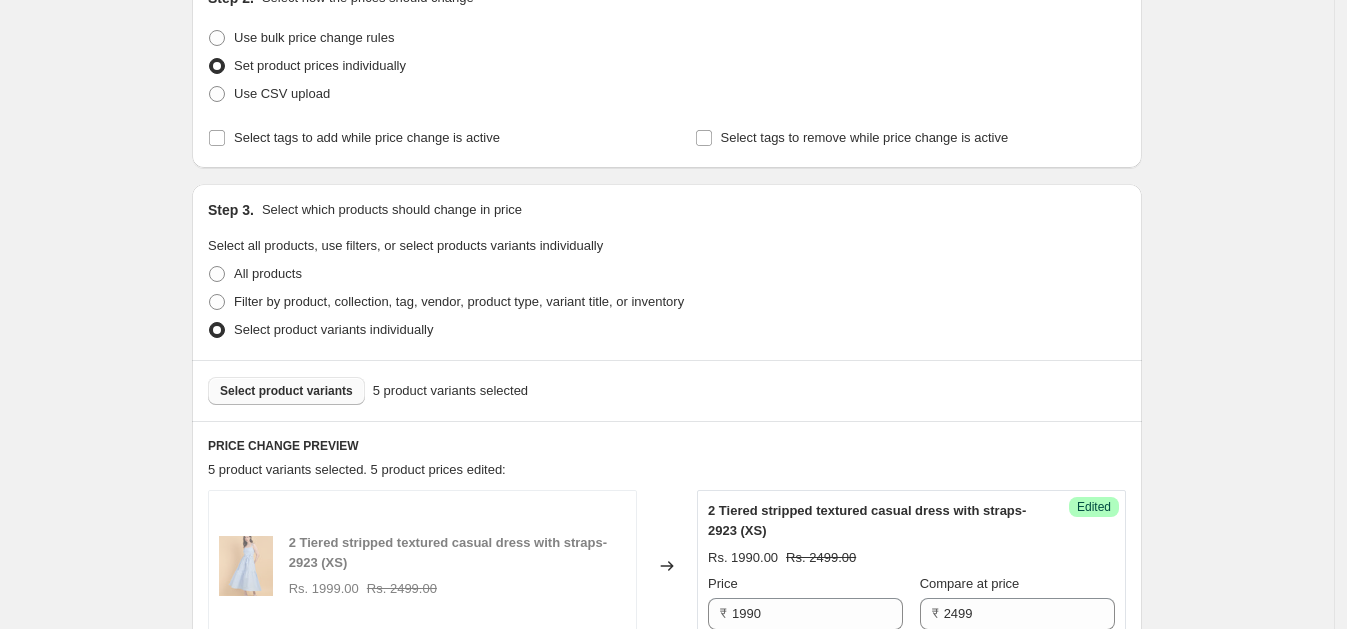 click on "Select product variants" at bounding box center [286, 391] 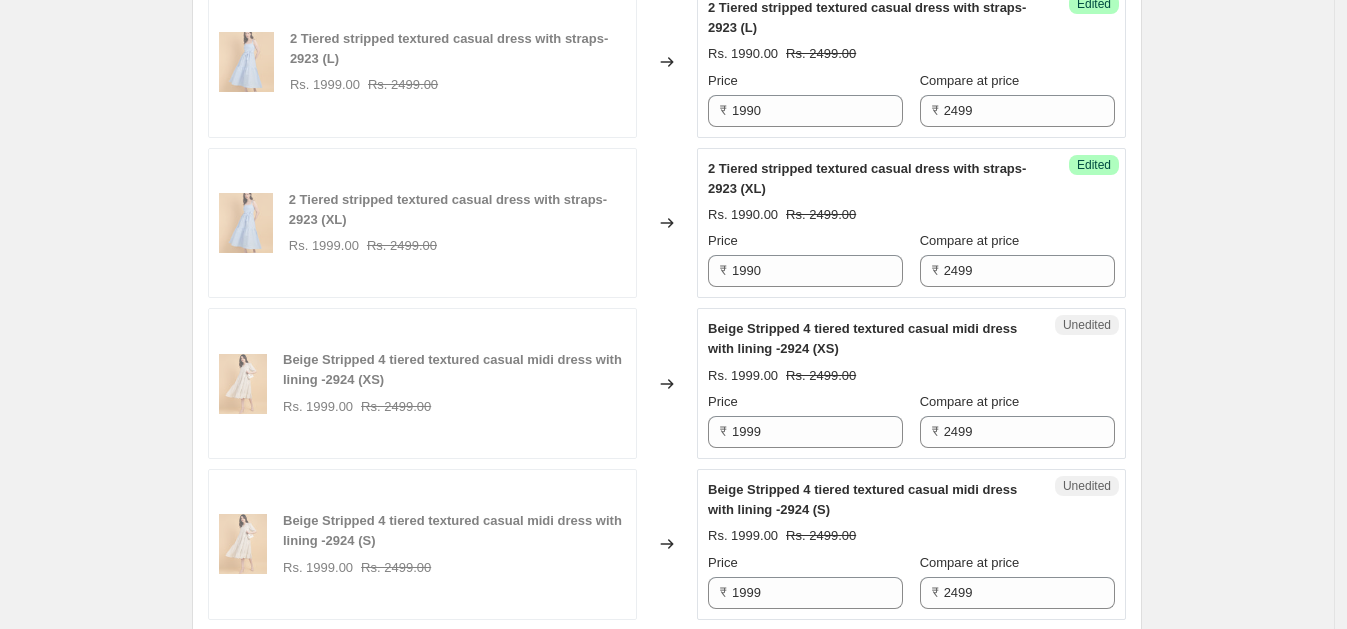 scroll, scrollTop: 1331, scrollLeft: 0, axis: vertical 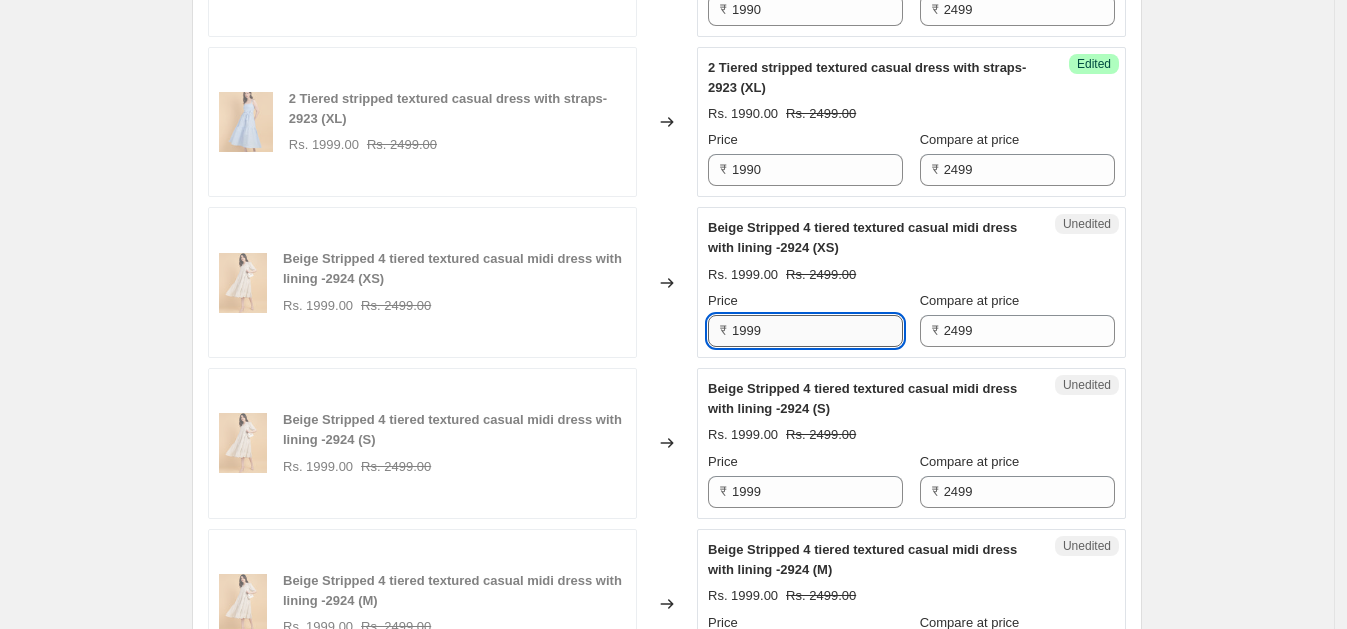 click on "1999" at bounding box center (817, 331) 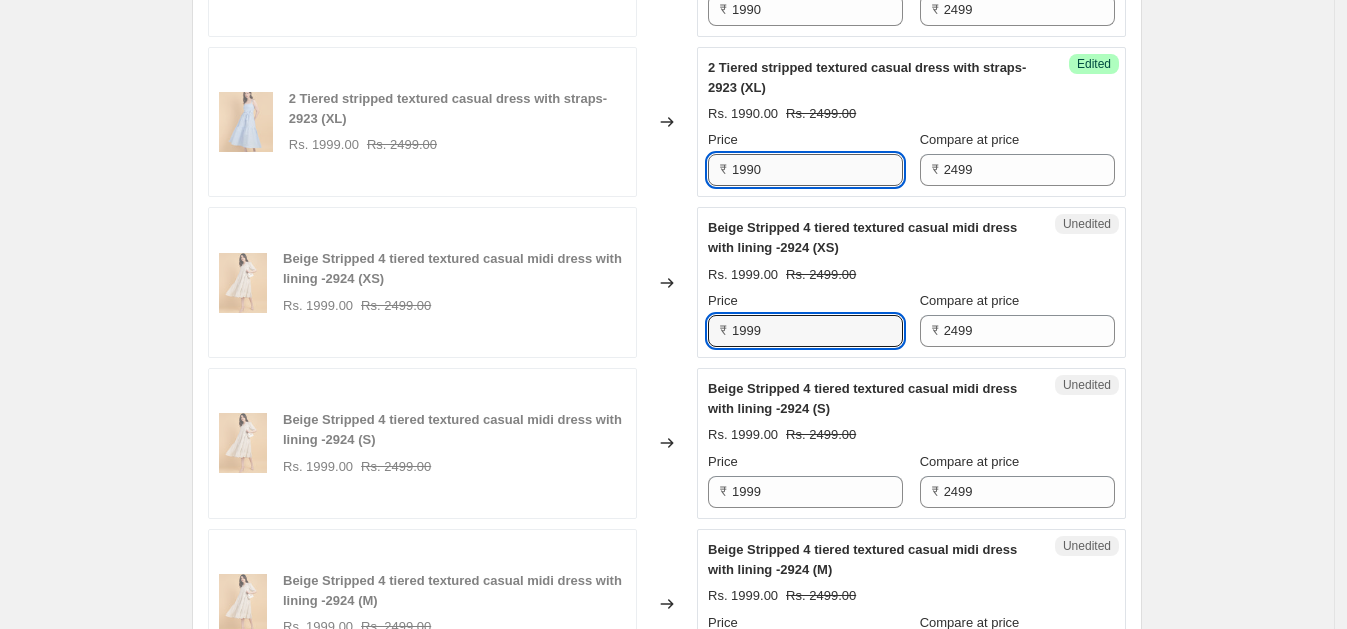click on "1990" at bounding box center [817, 170] 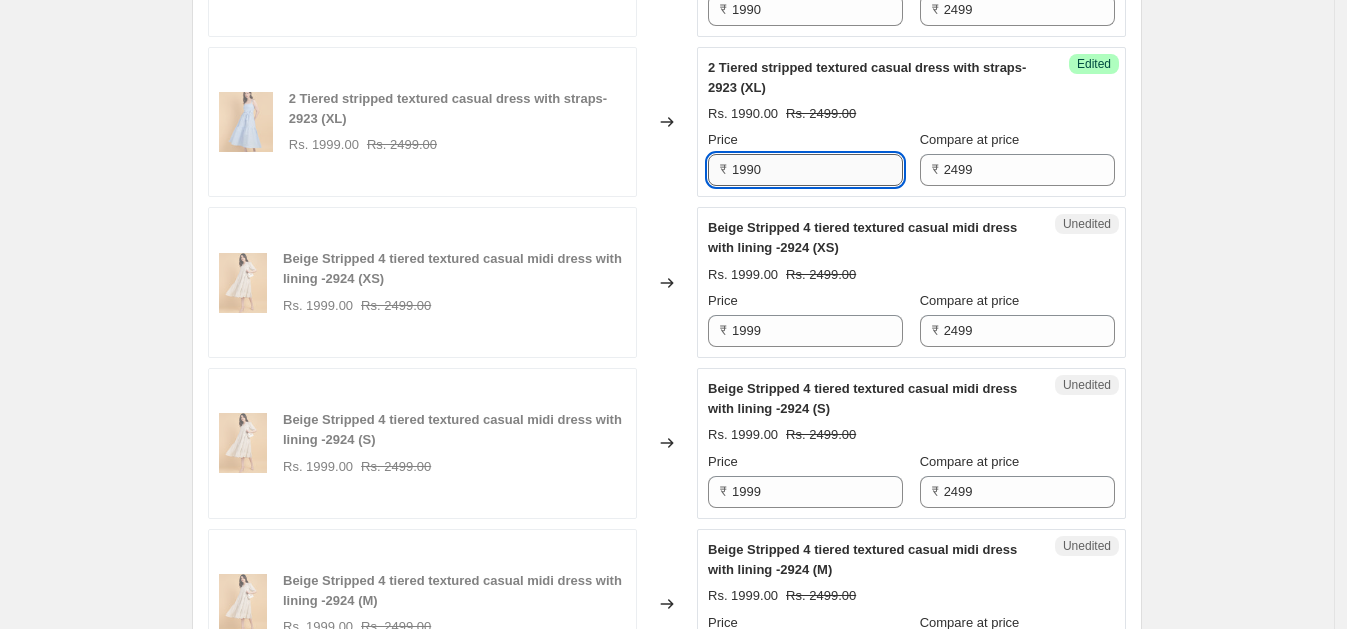 click on "1990" at bounding box center (817, 170) 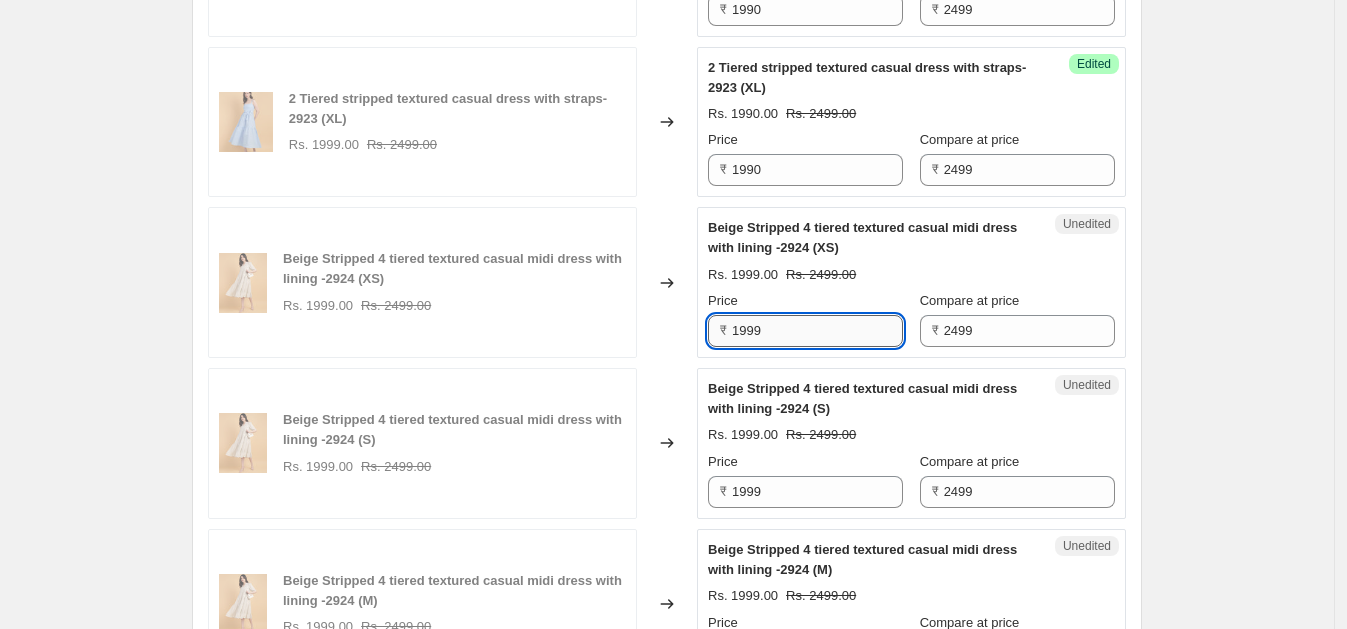 click on "1999" at bounding box center [817, 331] 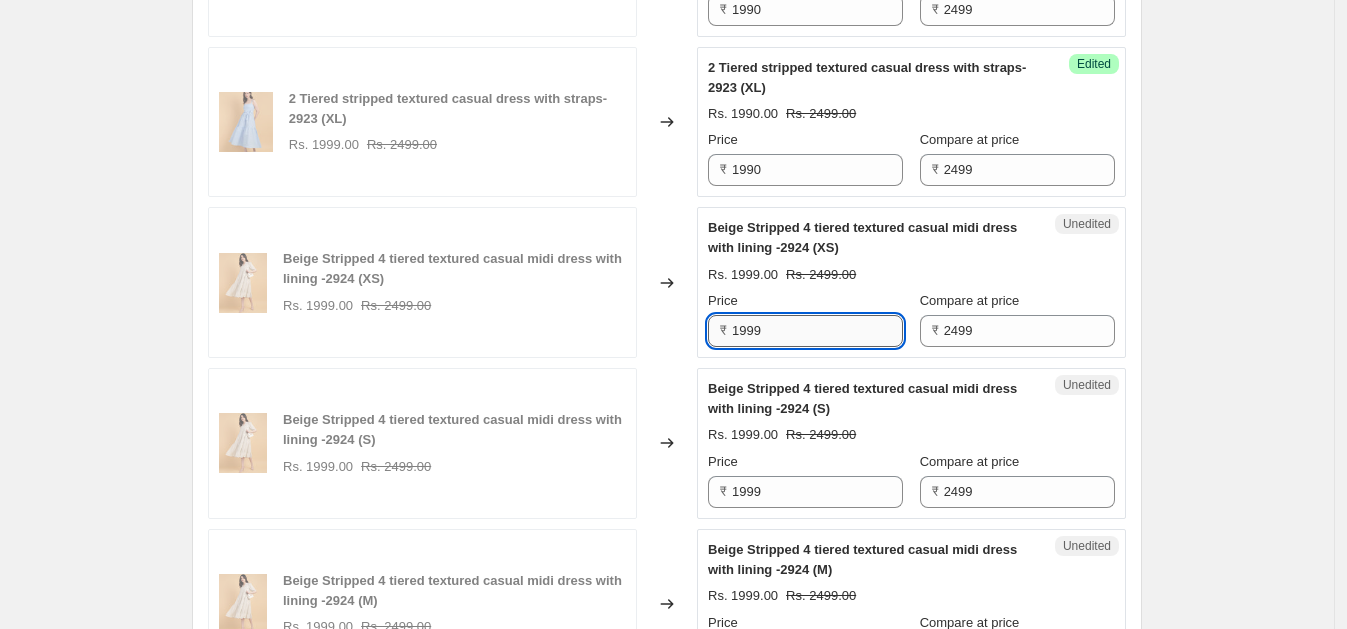click on "1999" at bounding box center [817, 331] 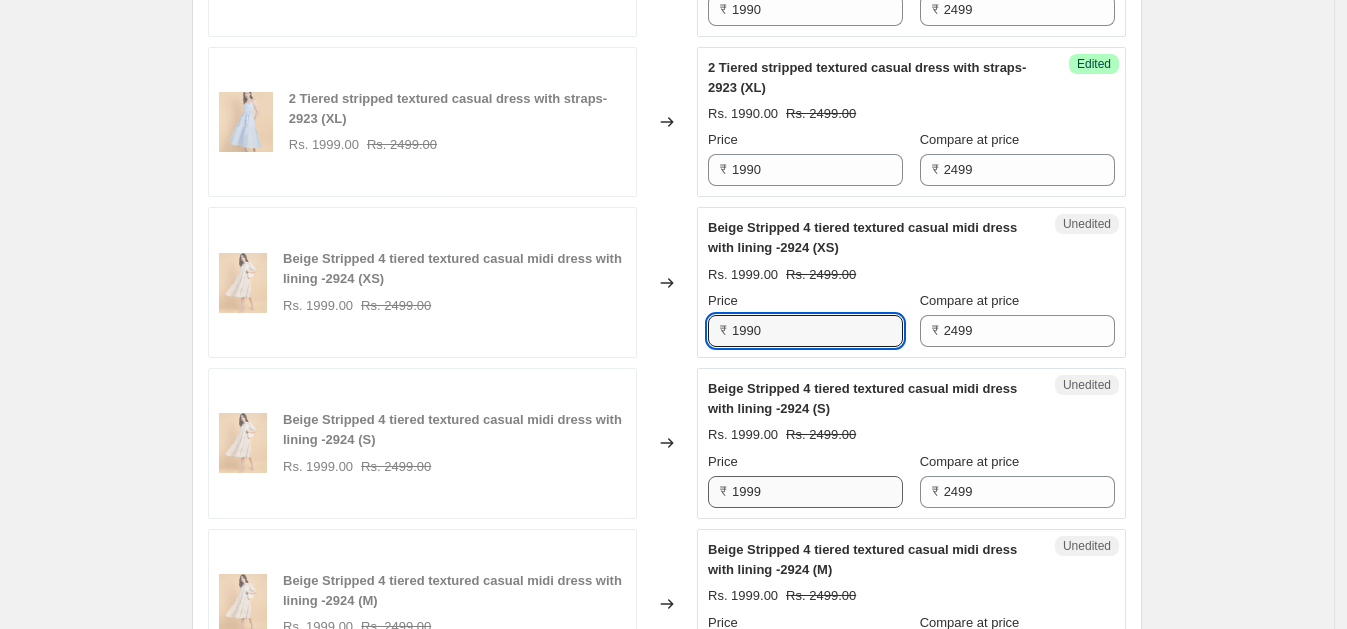 type on "1990" 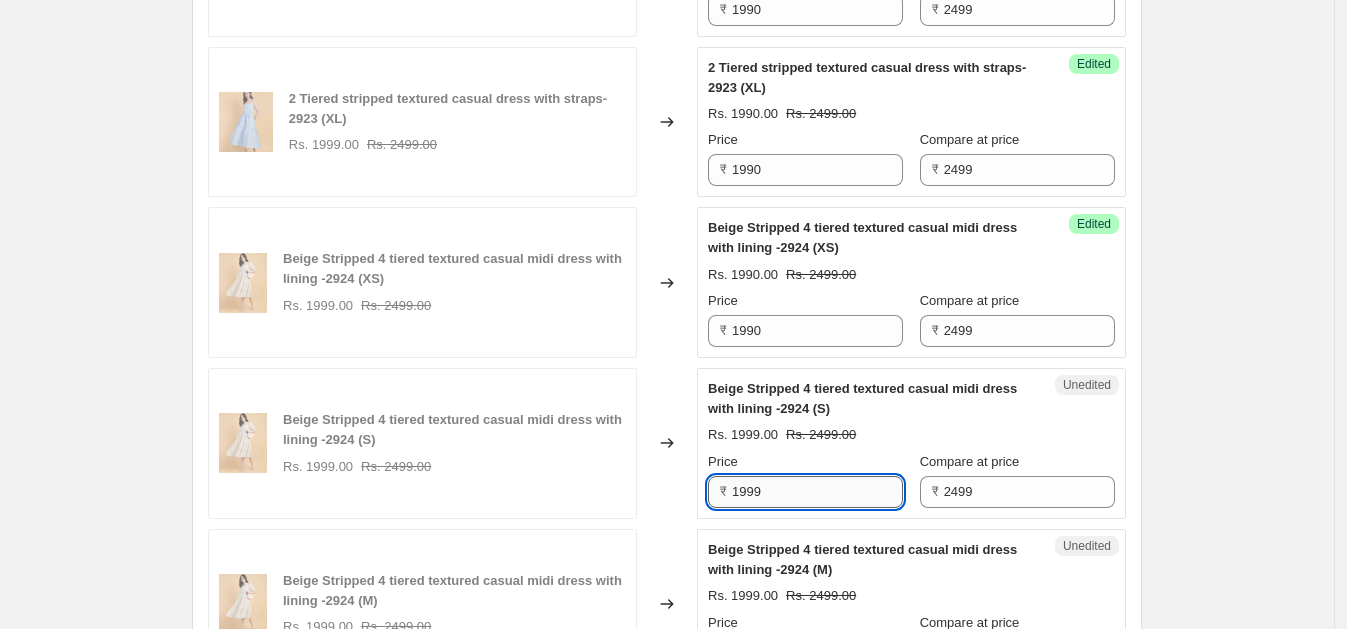 click on "1999" at bounding box center [817, 492] 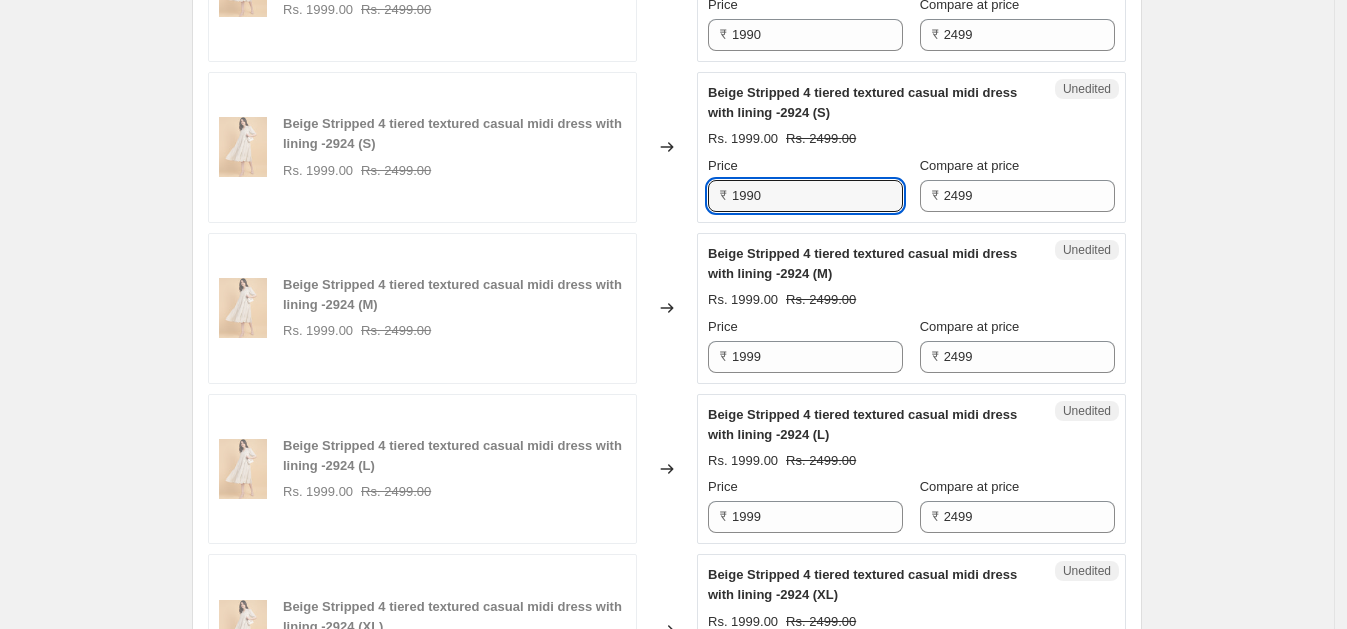 scroll, scrollTop: 1658, scrollLeft: 0, axis: vertical 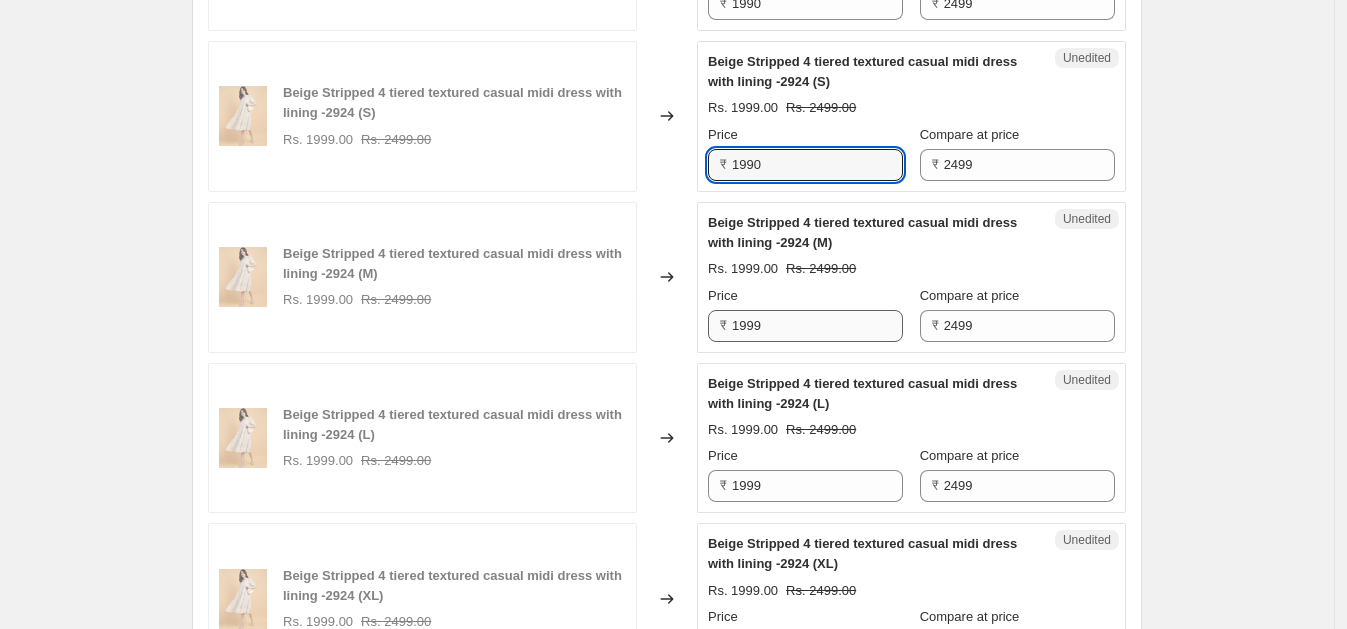 type on "1990" 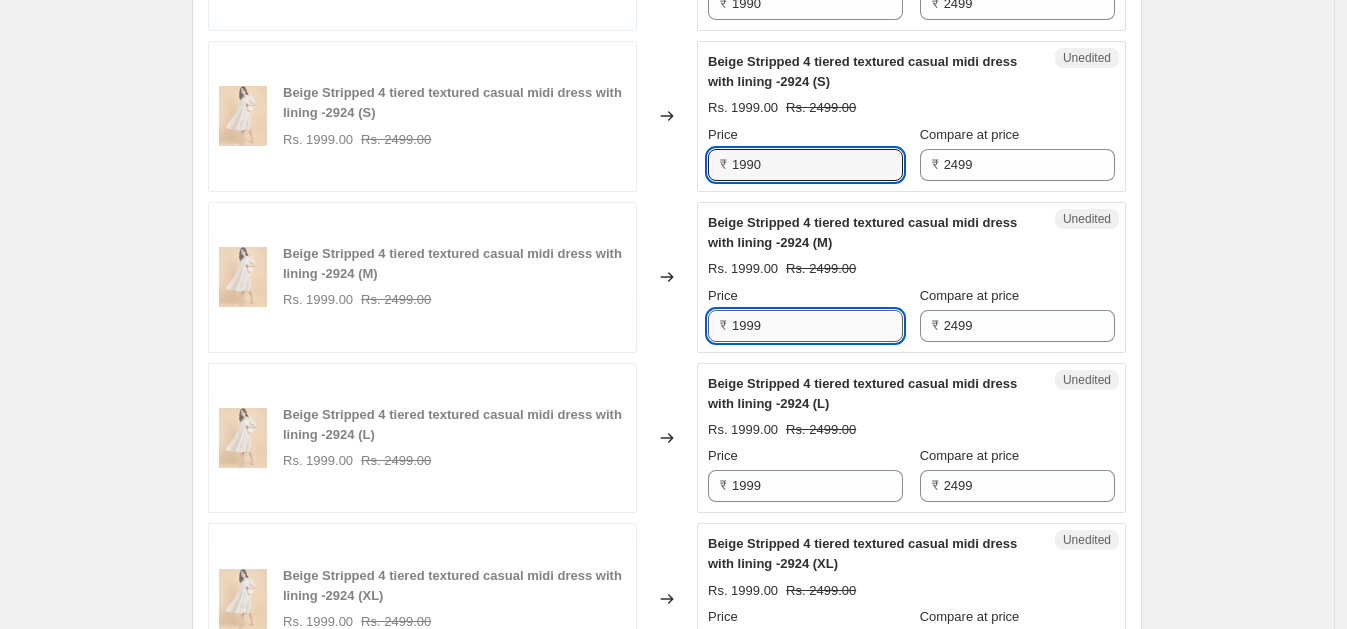 click on "1999" at bounding box center (817, 326) 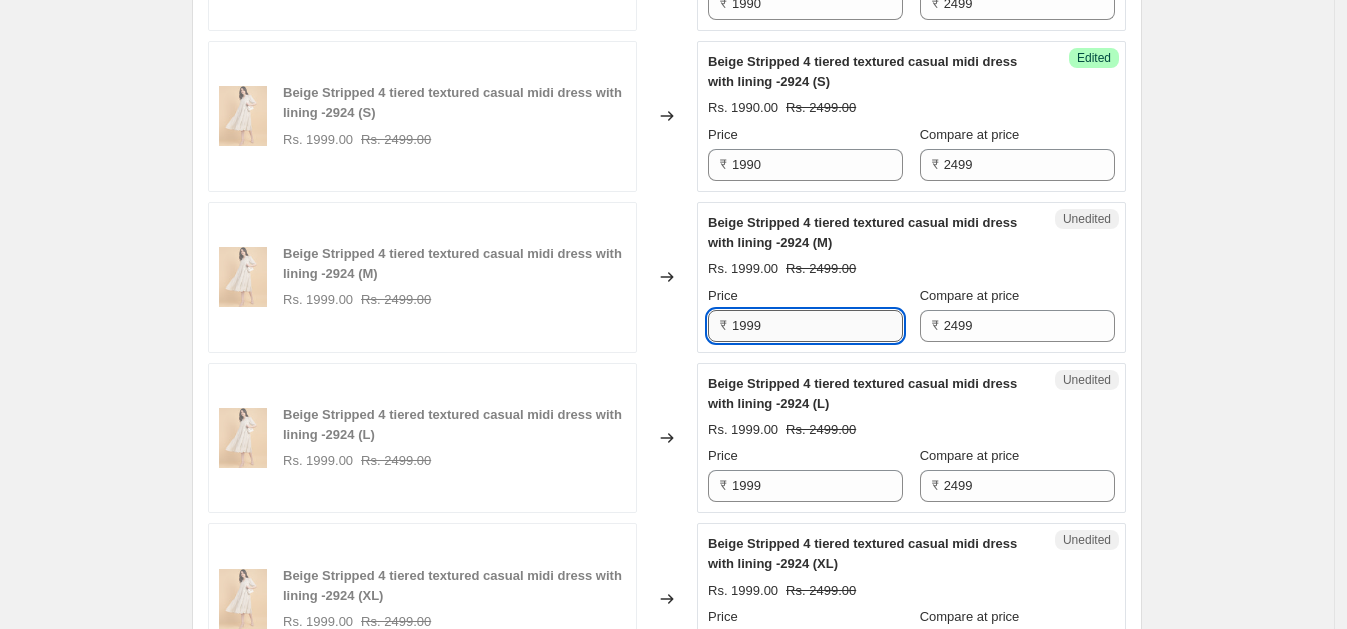 click on "1999" at bounding box center (817, 326) 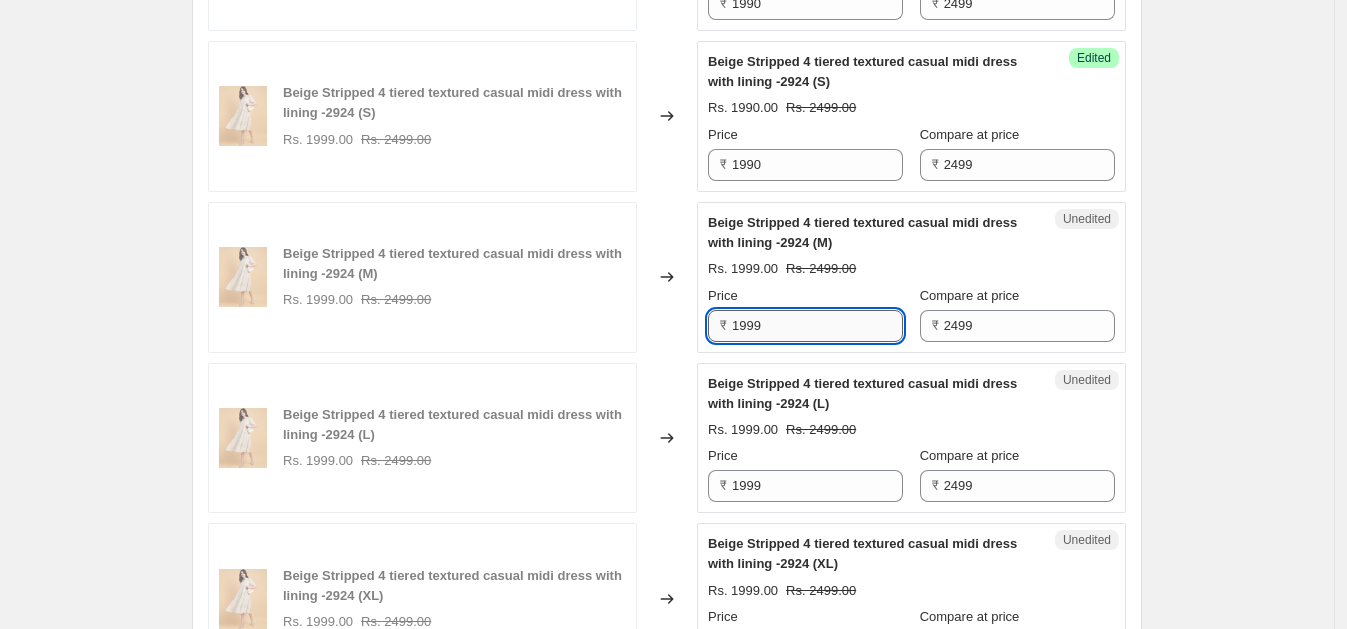 paste on "0" 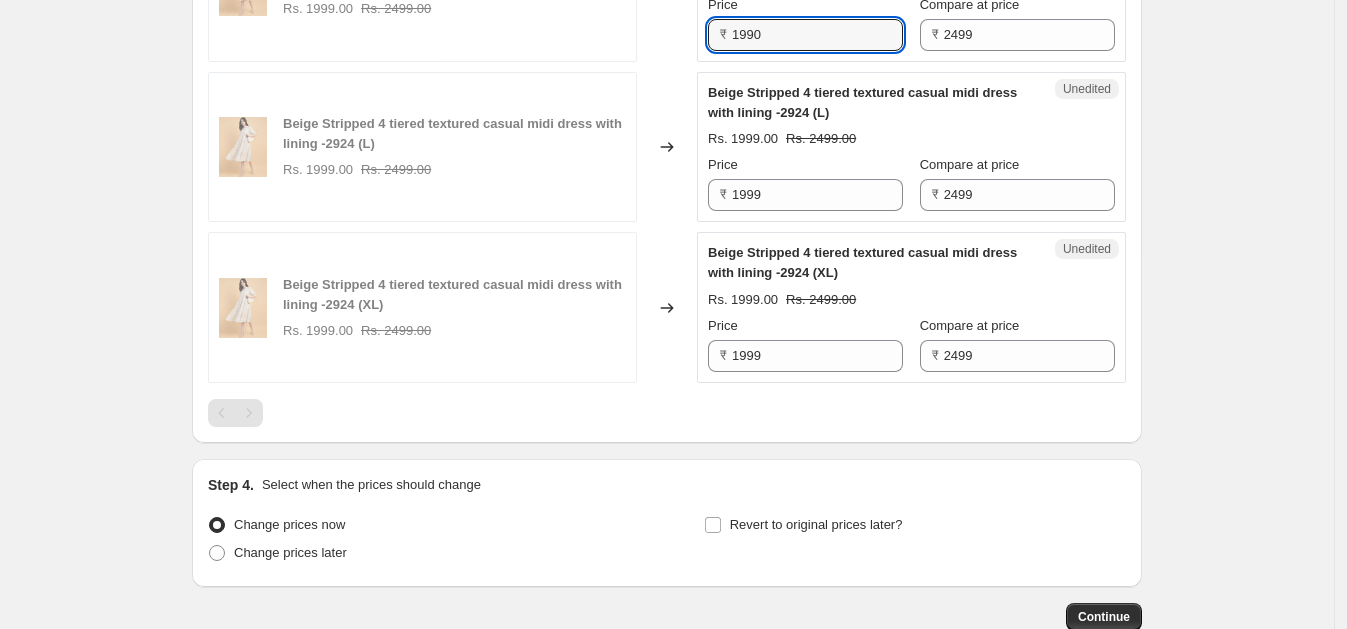 scroll, scrollTop: 1969, scrollLeft: 0, axis: vertical 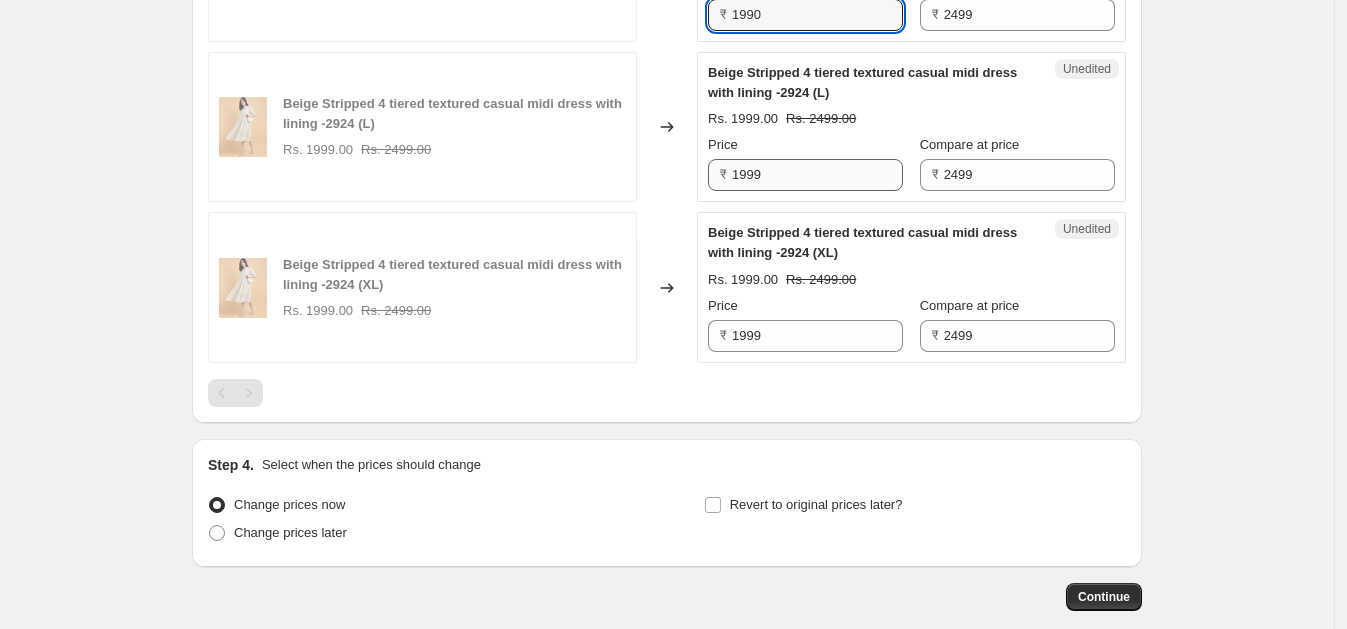 type on "1990" 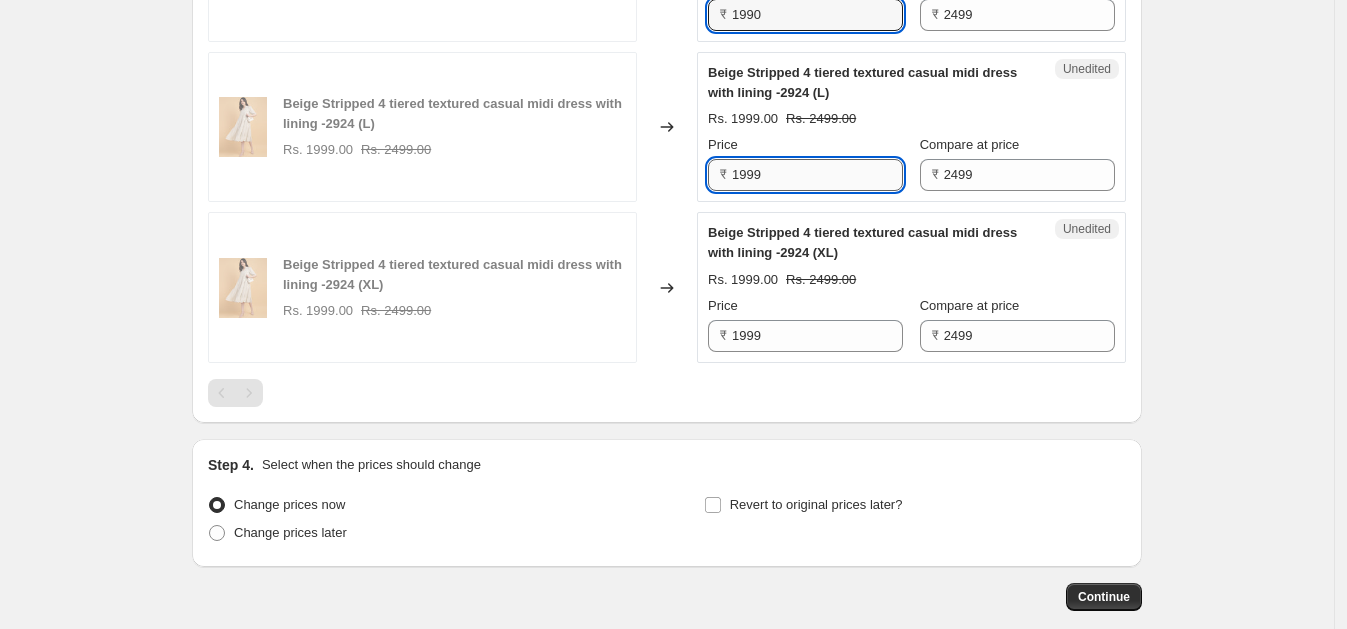 click on "1999" at bounding box center (817, 175) 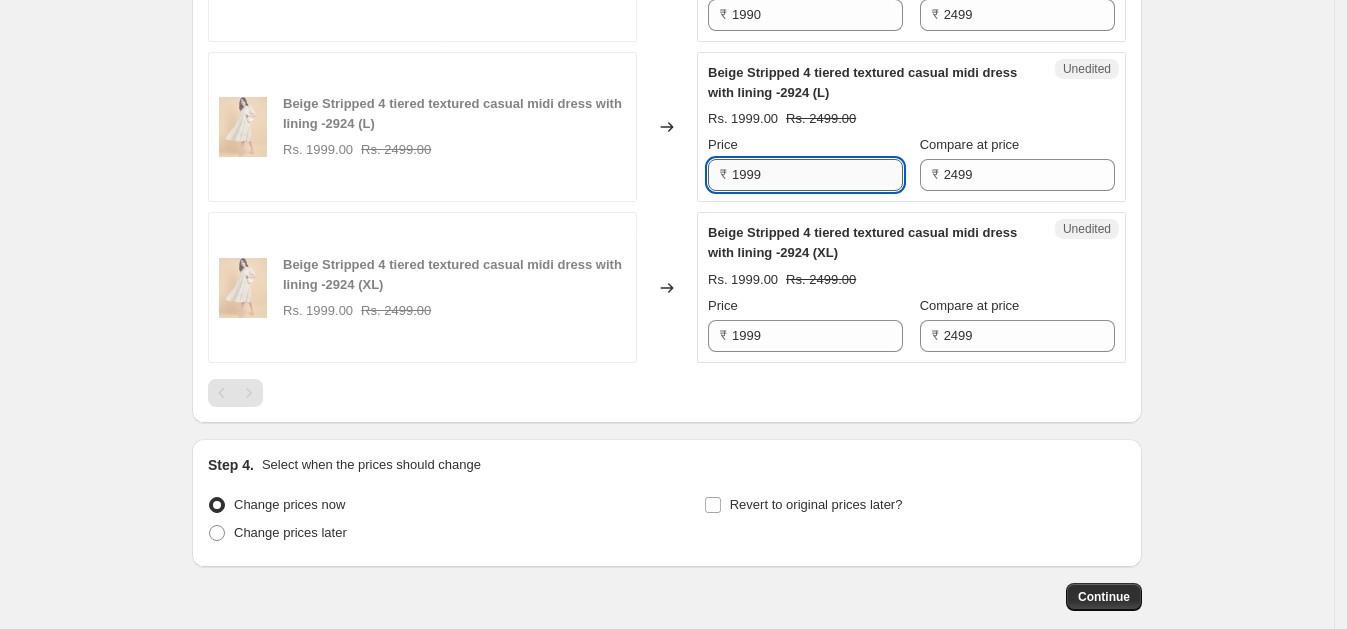 click on "1999" at bounding box center (817, 175) 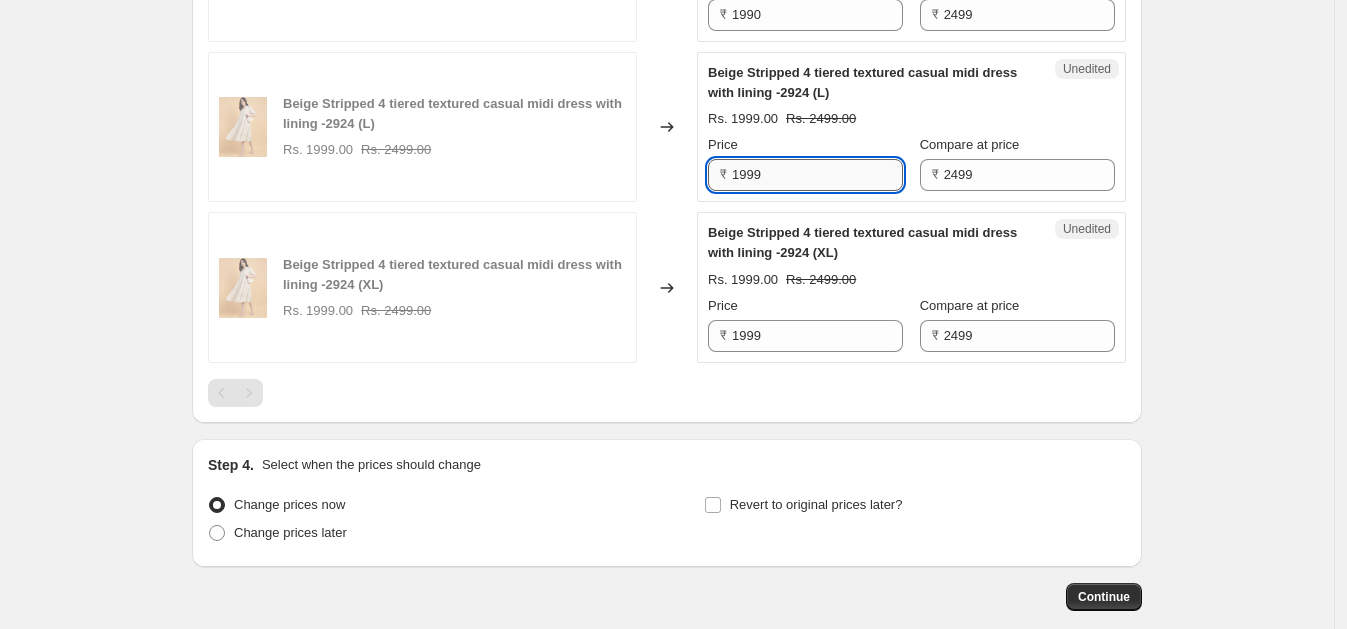paste on "0" 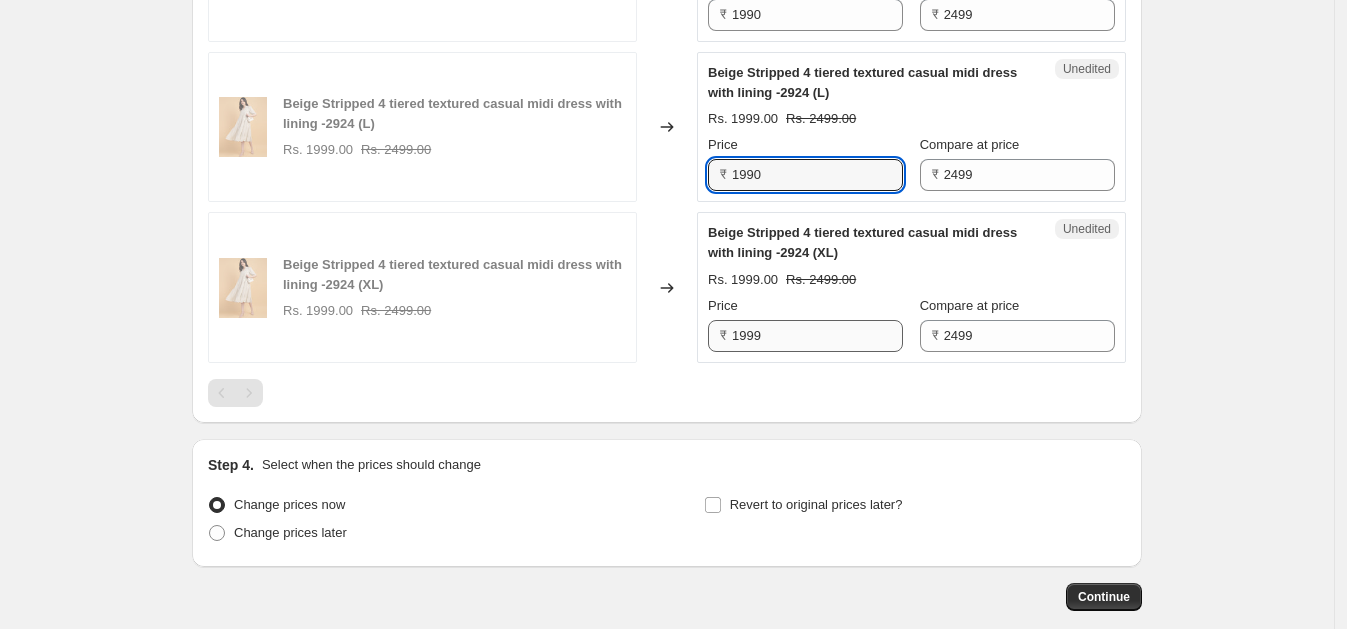 type on "1990" 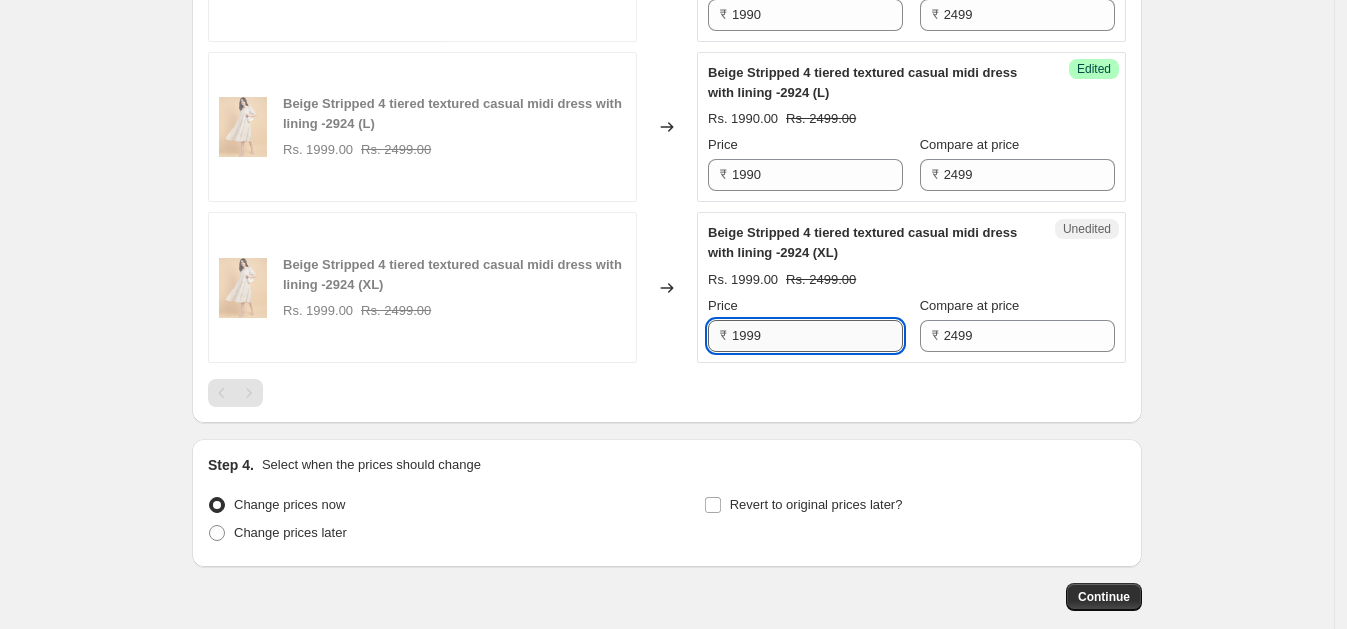 click on "1999" at bounding box center (817, 336) 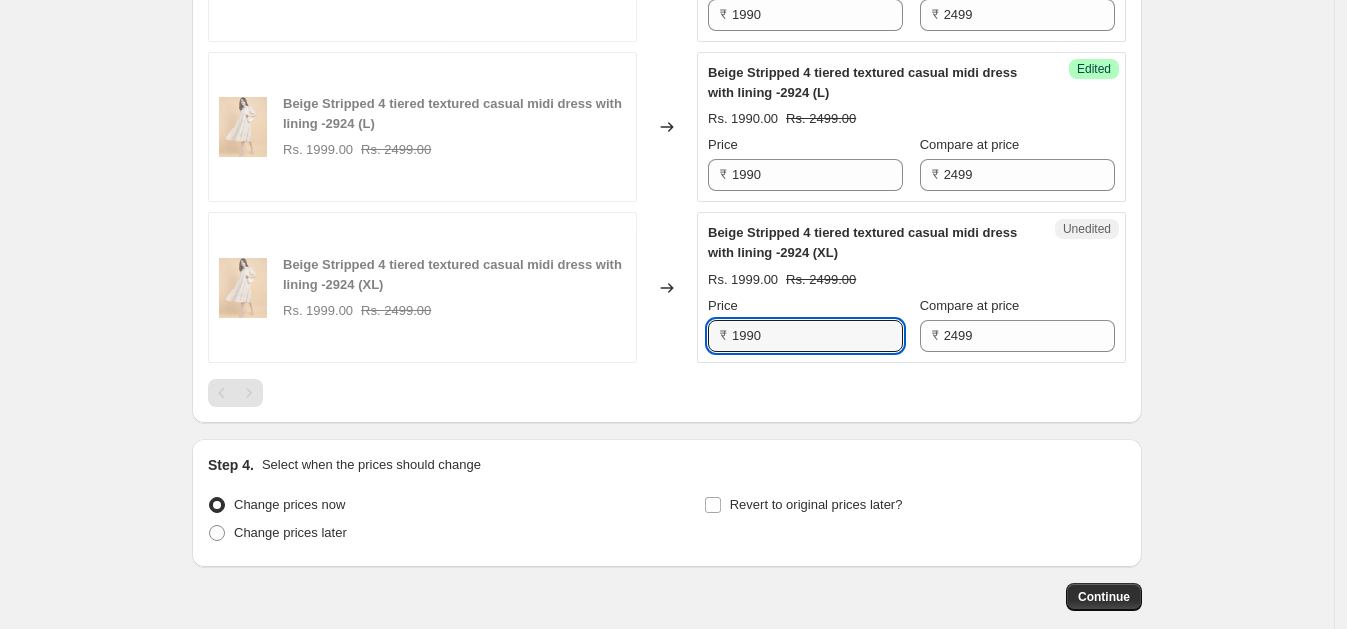type on "1990" 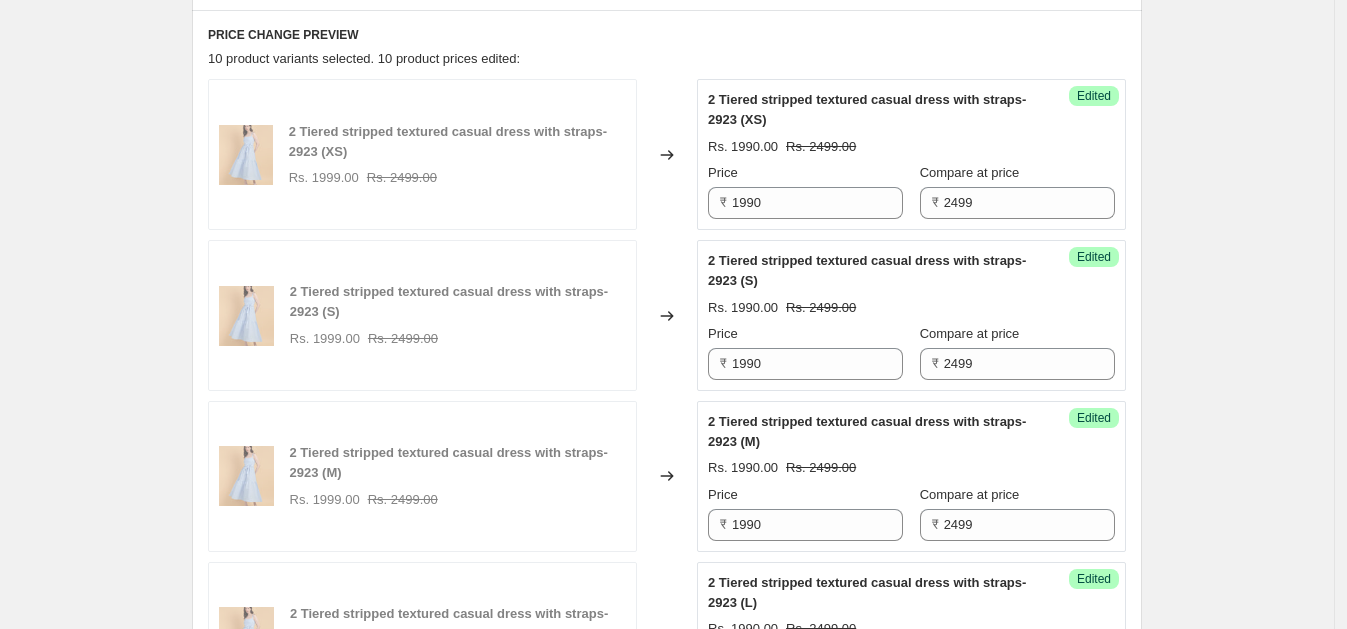 scroll, scrollTop: 403, scrollLeft: 0, axis: vertical 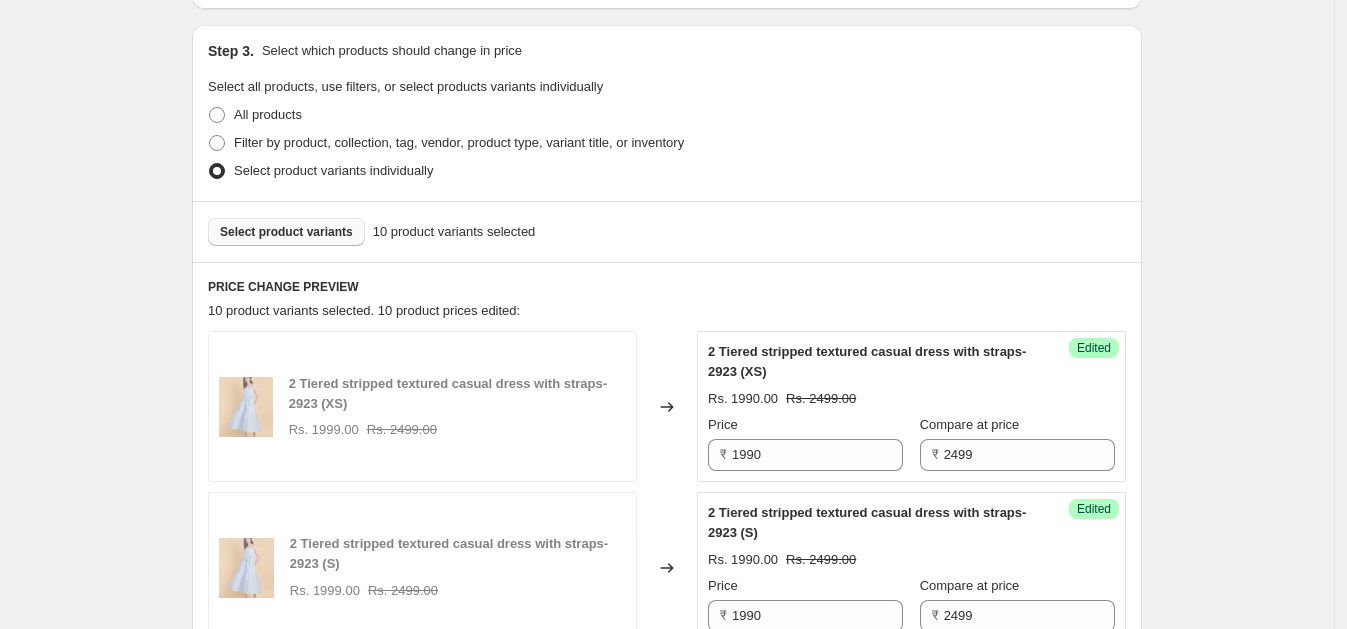 click on "Select product variants" at bounding box center (286, 232) 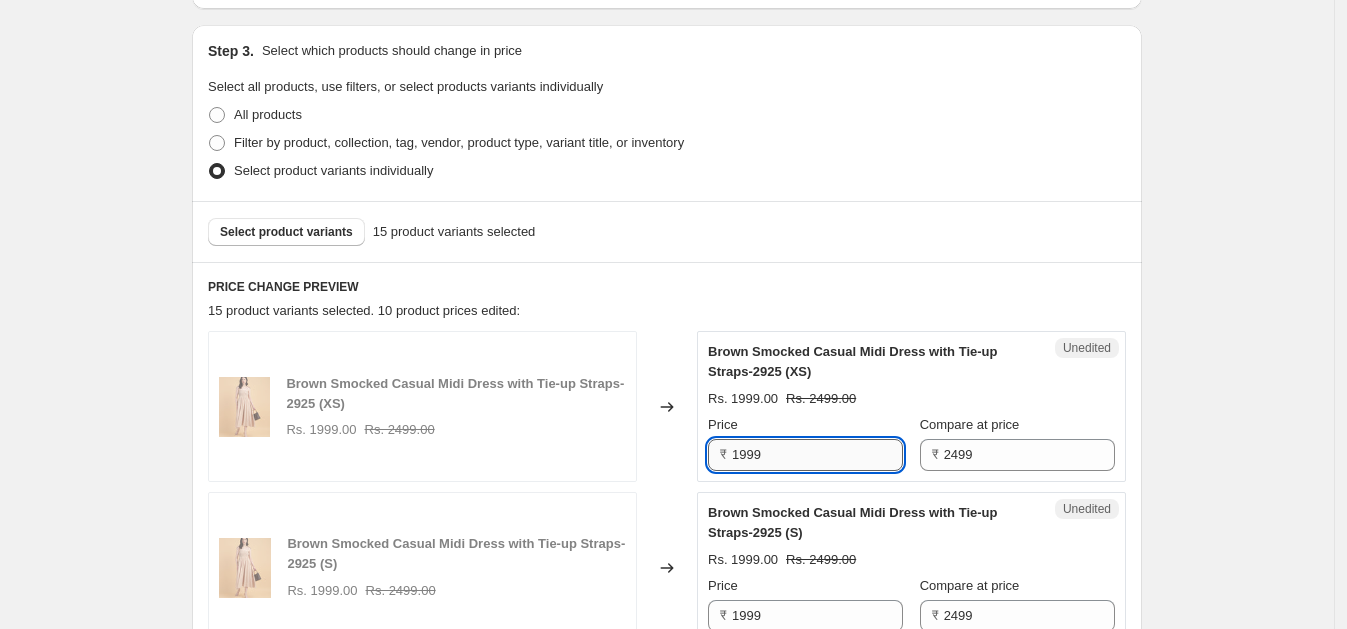 click on "1999" at bounding box center (817, 455) 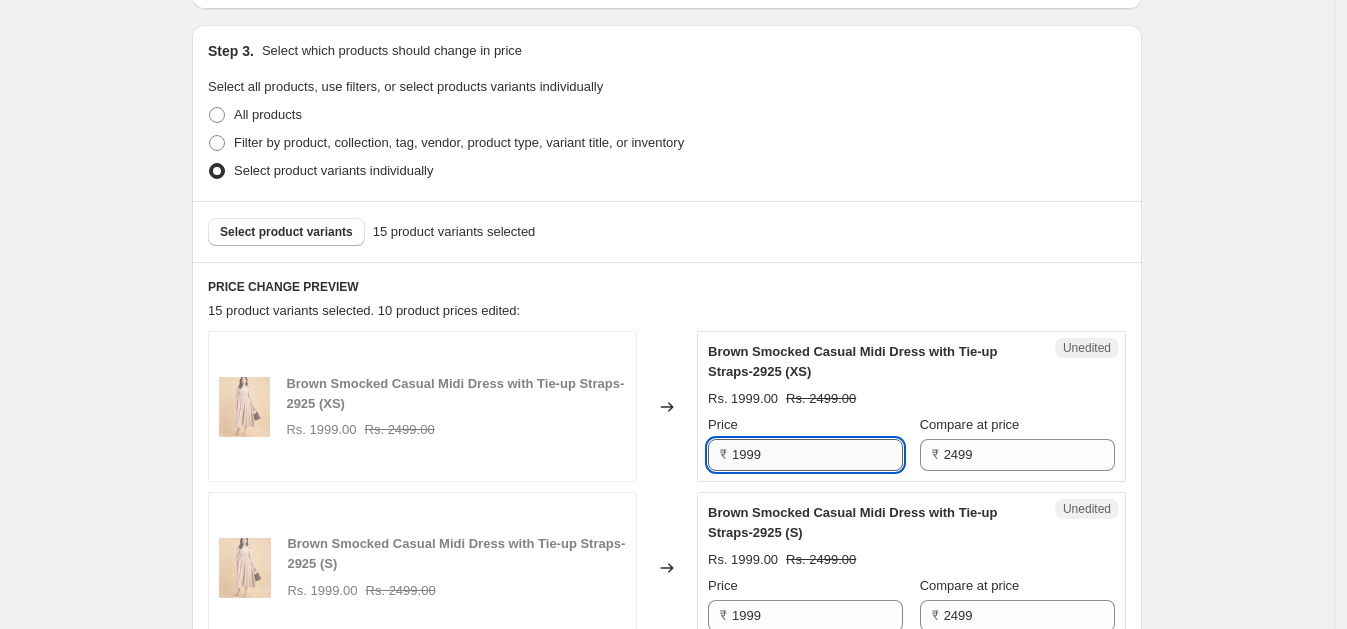 paste on "0" 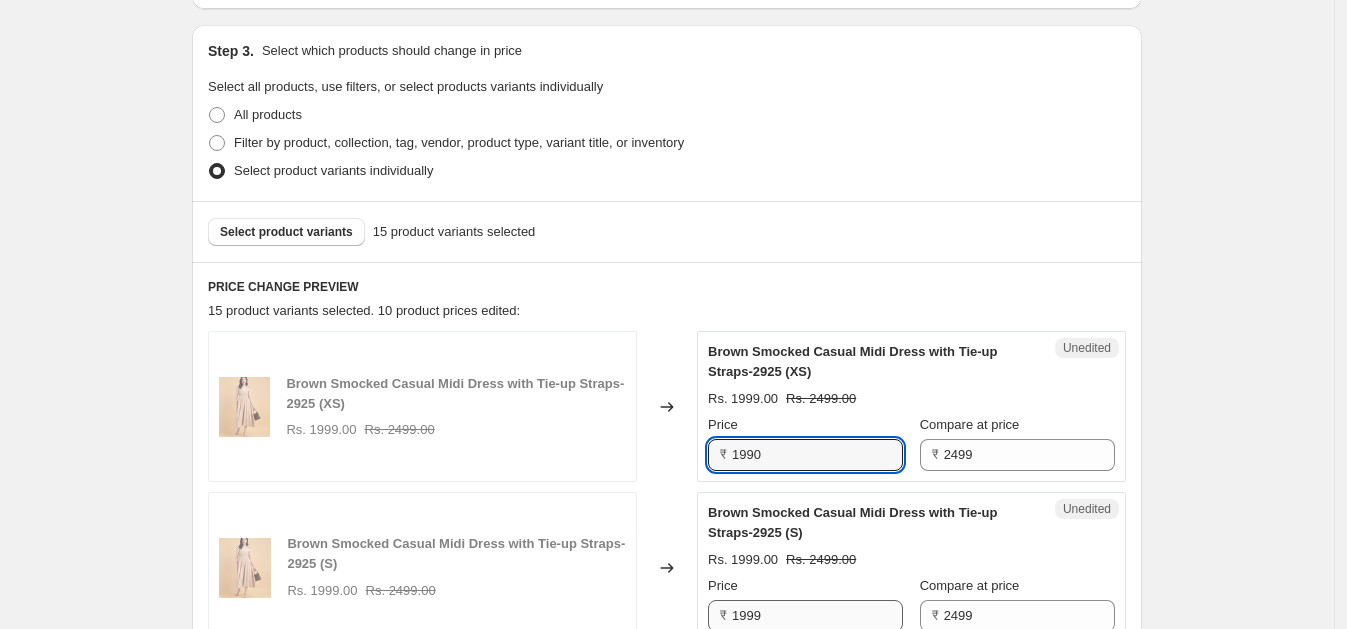 type on "1990" 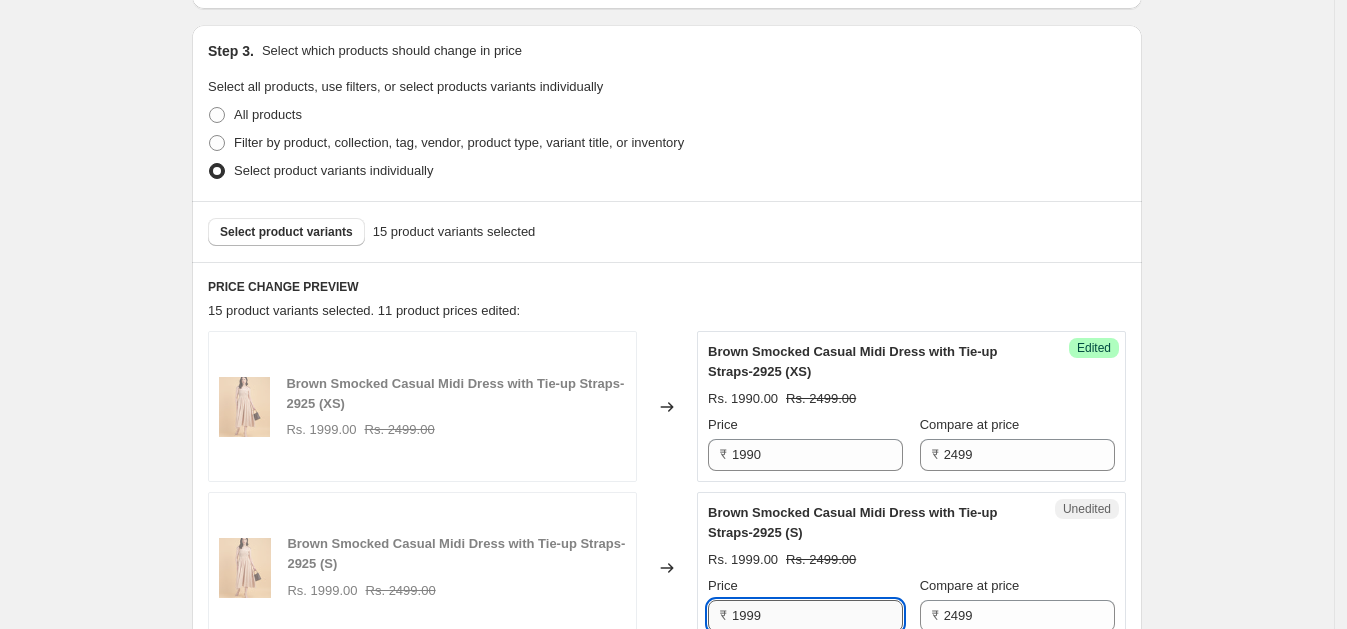 click on "1999" at bounding box center [817, 616] 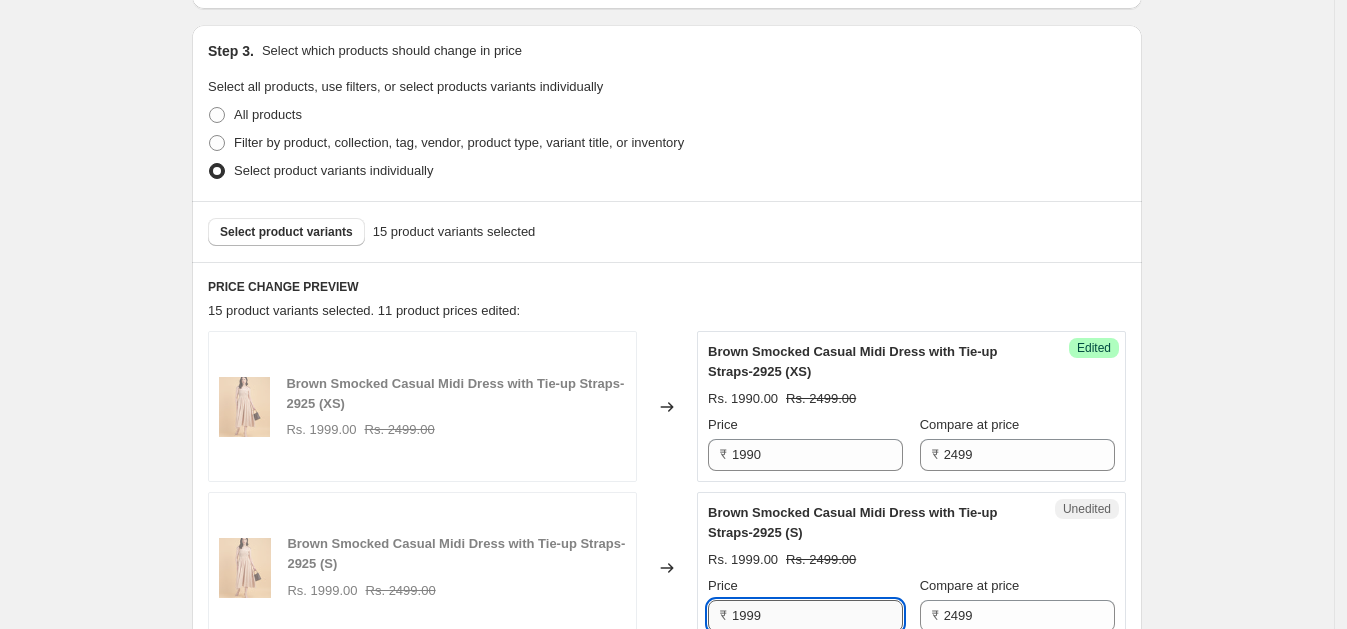 click on "1999" at bounding box center [817, 616] 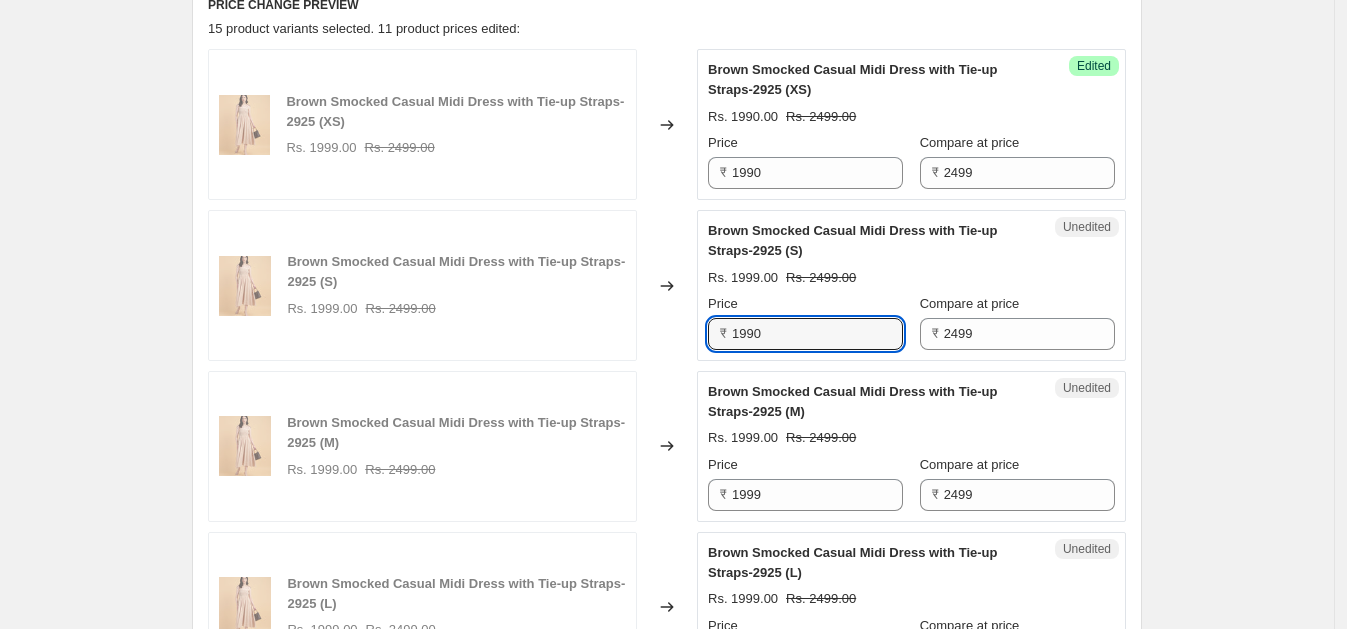 scroll, scrollTop: 844, scrollLeft: 0, axis: vertical 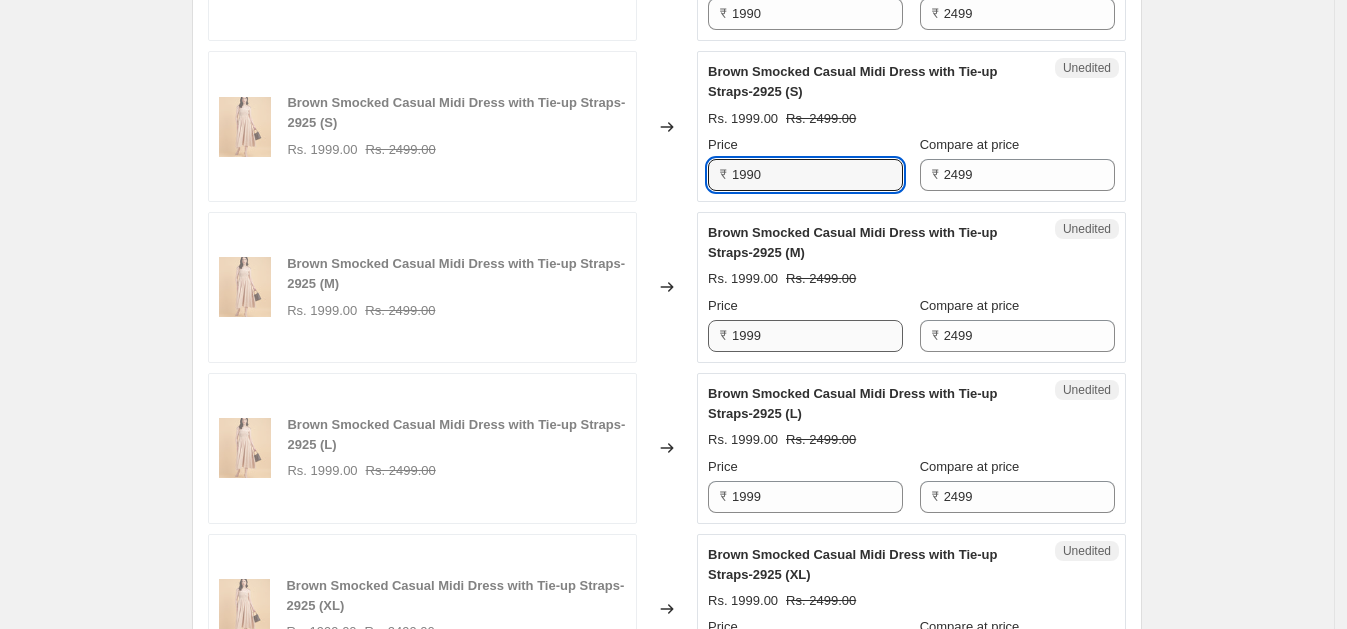 type on "1990" 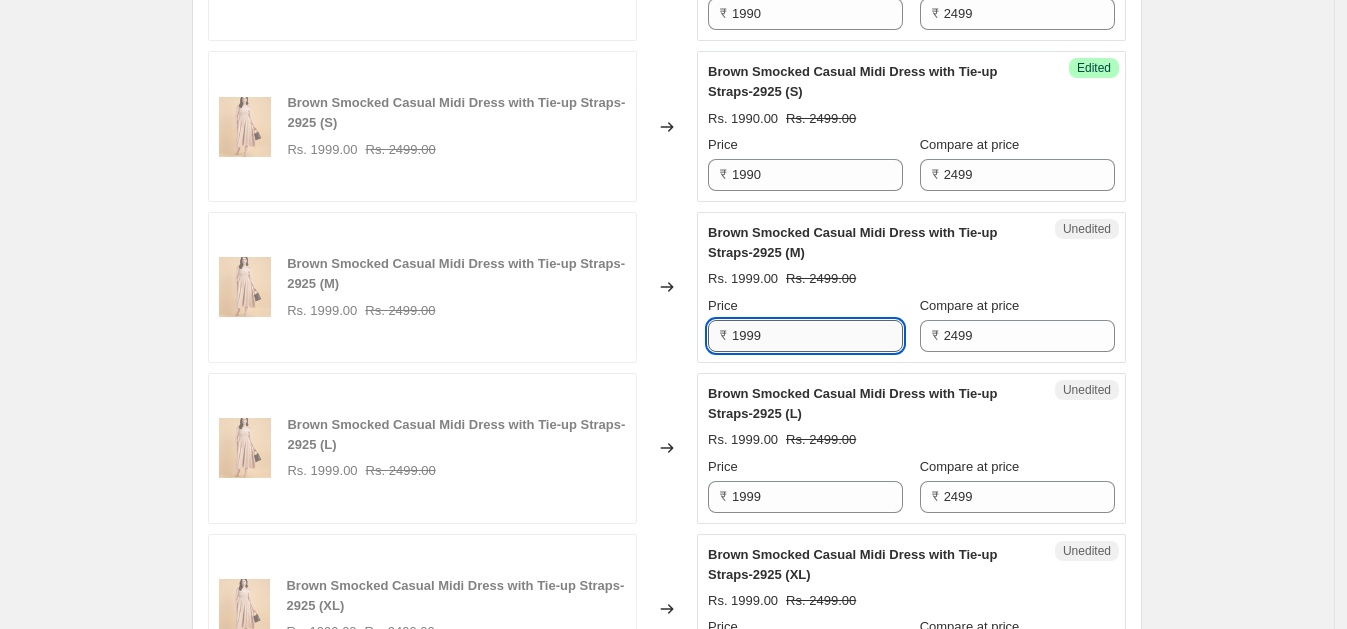 click on "1999" at bounding box center [817, 336] 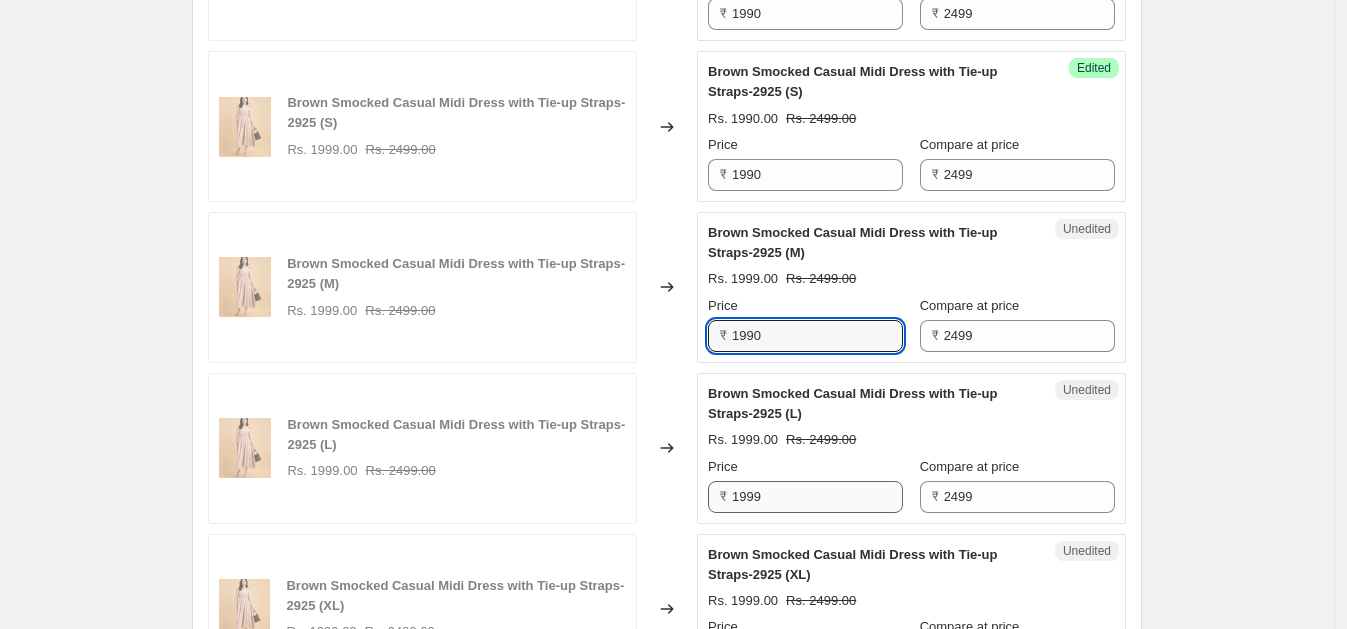 type on "1990" 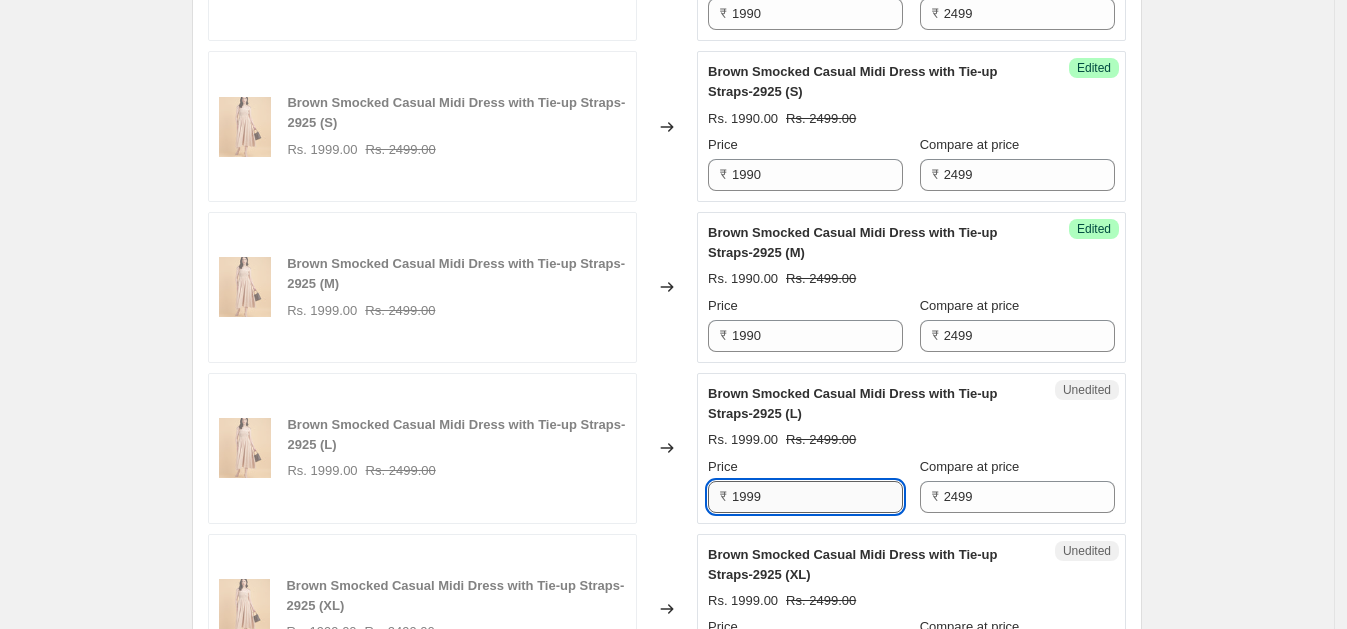 click on "1999" at bounding box center [817, 497] 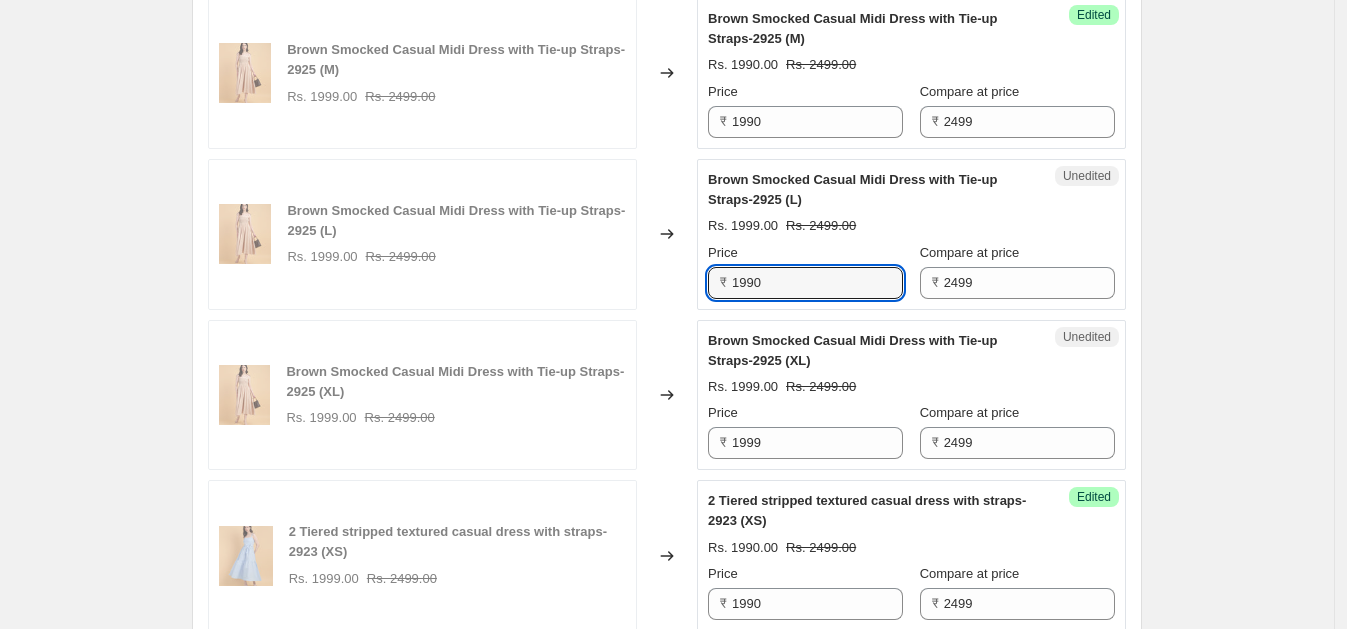 scroll, scrollTop: 1116, scrollLeft: 0, axis: vertical 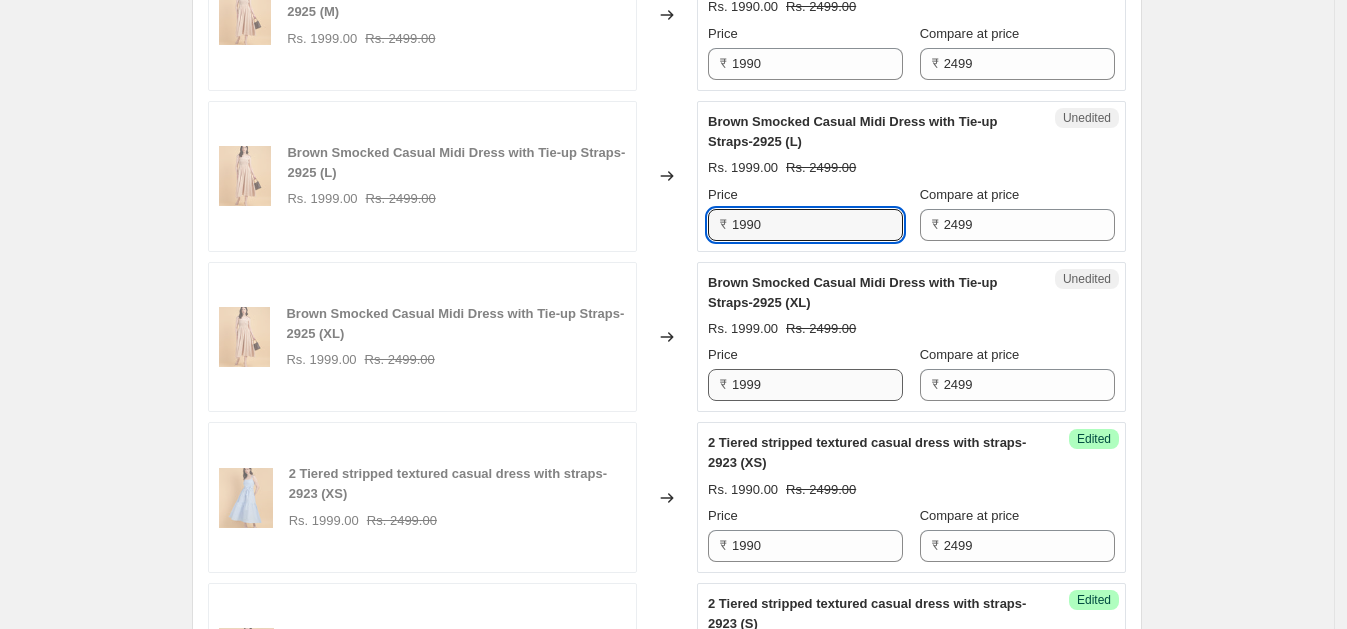 type on "1990" 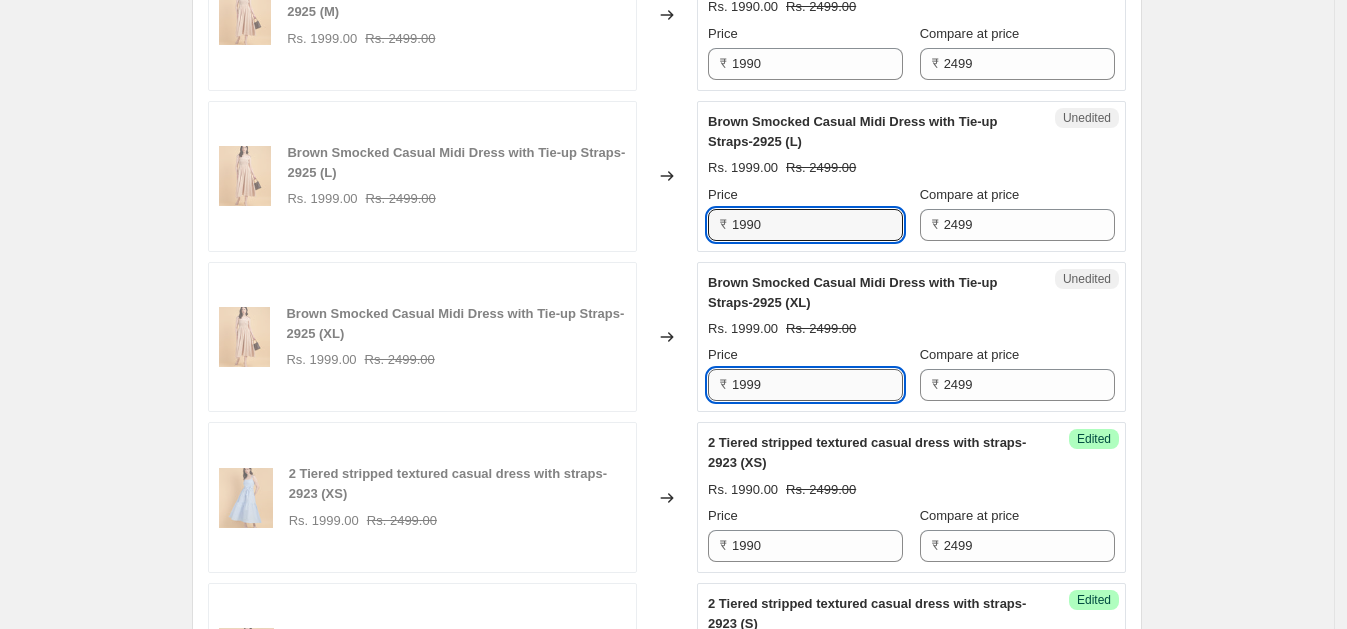 click on "1999" at bounding box center (817, 385) 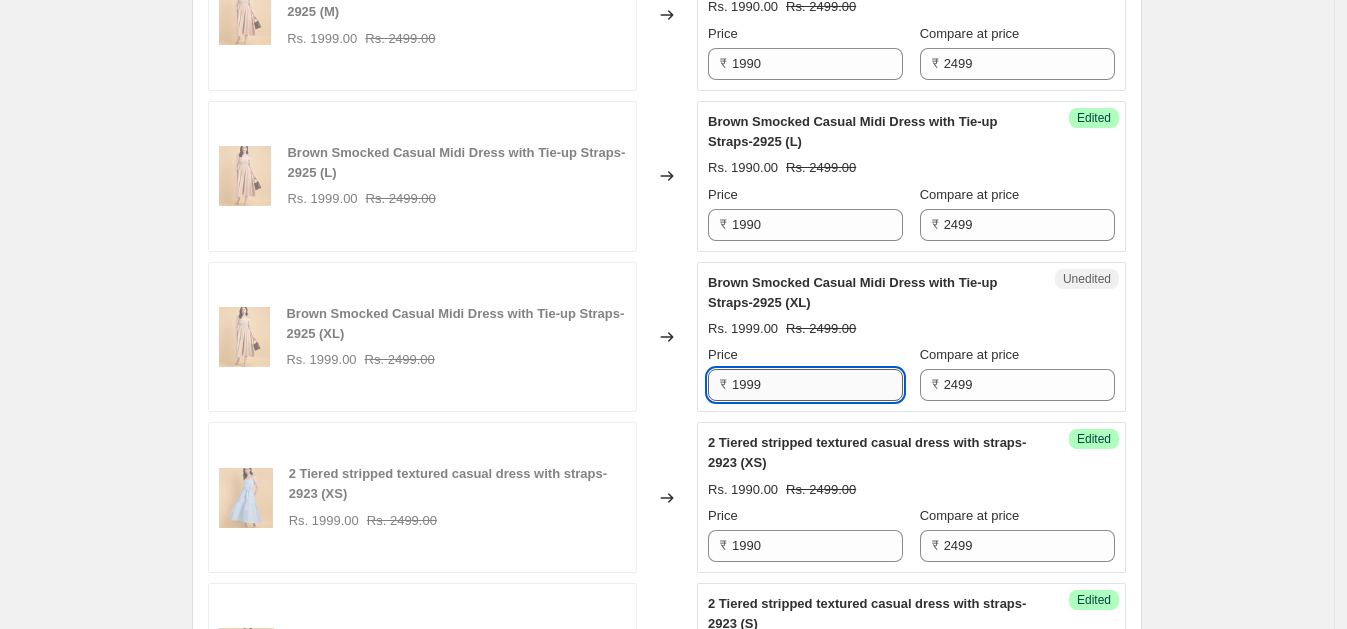 click on "1999" at bounding box center [817, 385] 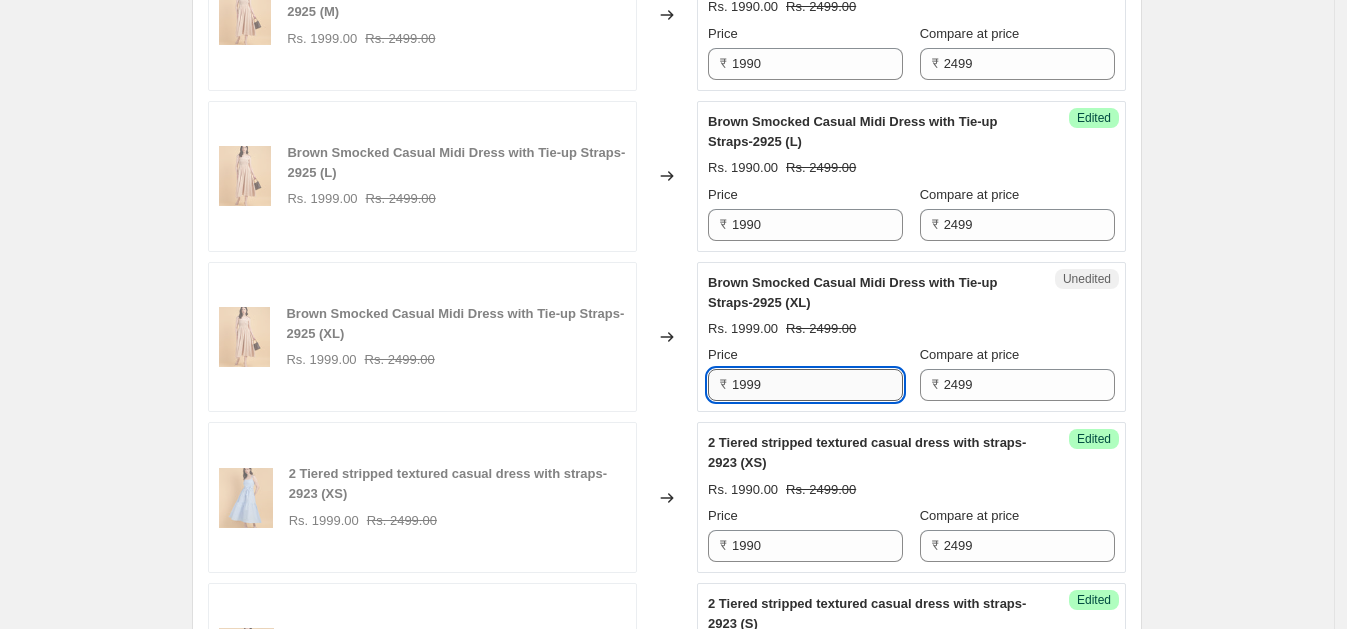 paste on "0" 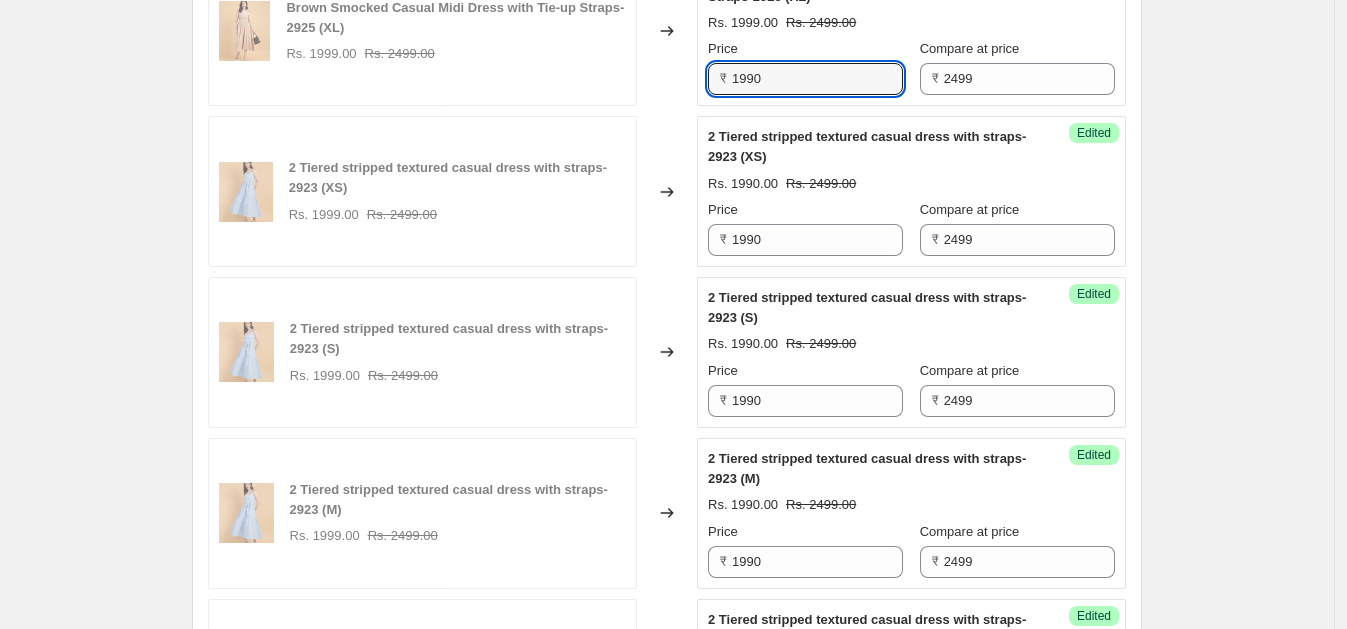 scroll, scrollTop: 1447, scrollLeft: 0, axis: vertical 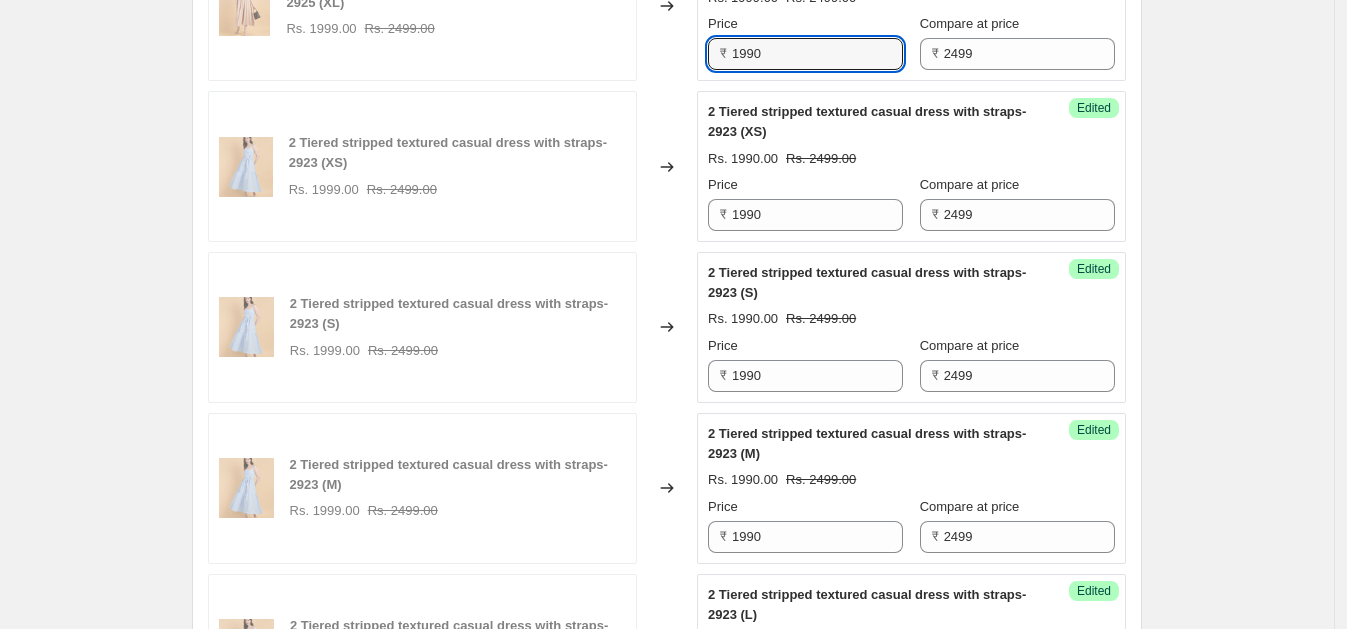 type on "1990" 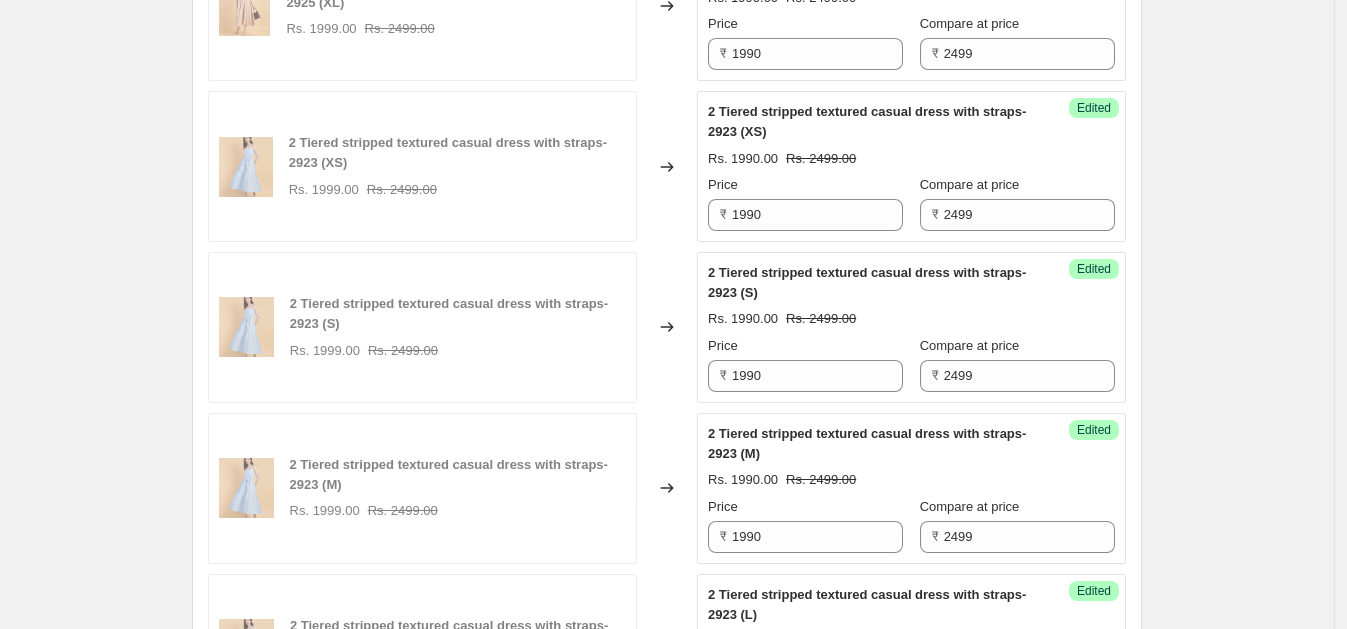 click on "Create new price [MEDICAL_DATA]. This page is ready Create new price [MEDICAL_DATA] Draft Step 1. Optionally give your price [MEDICAL_DATA] a title (eg "March 30% off sale on boots") [DATE] 4:04:58 PM Price [MEDICAL_DATA] This title is just for internal use, customers won't see it Step 2. Select how the prices should change Use bulk price change rules Set product prices individually Use CSV upload Select tags to add while price change is active Select tags to remove while price change is active Step 3. Select which products should change in price Select all products, use filters, or select products variants individually All products Filter by product, collection, tag, vendor, product type, variant title, or inventory Select product variants individually Select product variants 15   product variants selected PRICE CHANGE PREVIEW 15 product variants selected. 15 product prices edited: Brown Smocked Casual Midi Dress with Tie-up Straps-2925 (XS) Rs. 1999.00 Rs. 2499.00 Changed to Success Edited Rs. 1990.00 Rs. 2499.00" at bounding box center [667, 306] 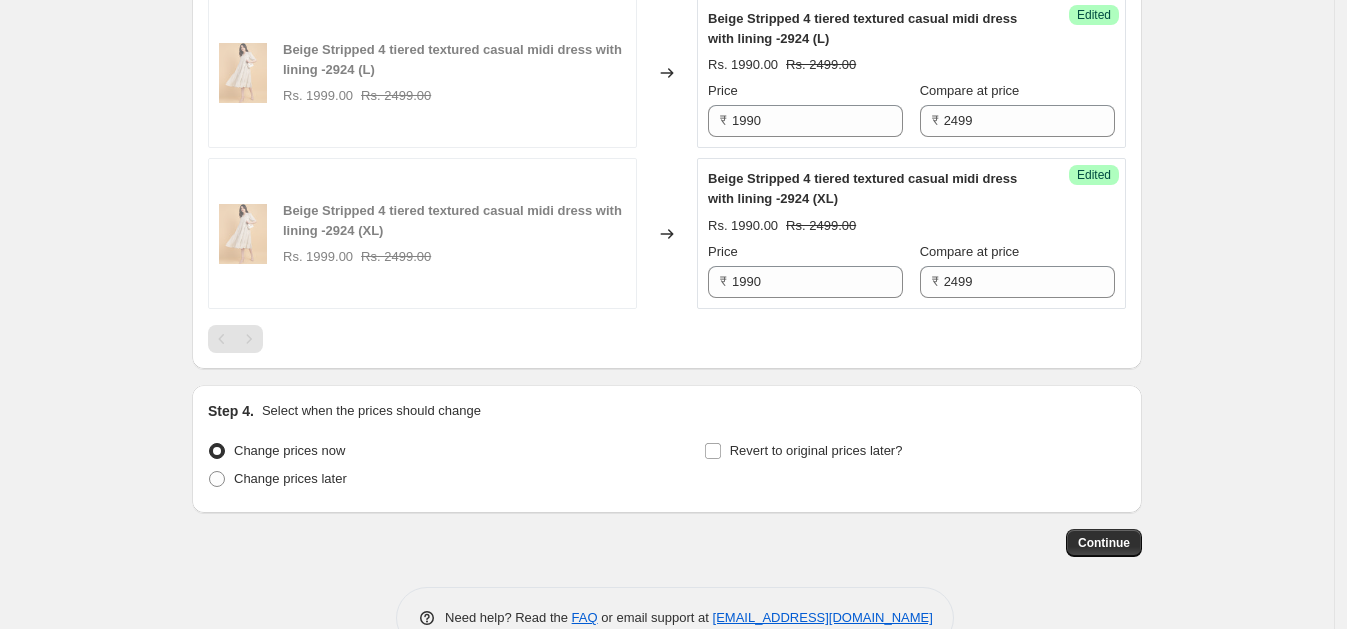 scroll, scrollTop: 2870, scrollLeft: 0, axis: vertical 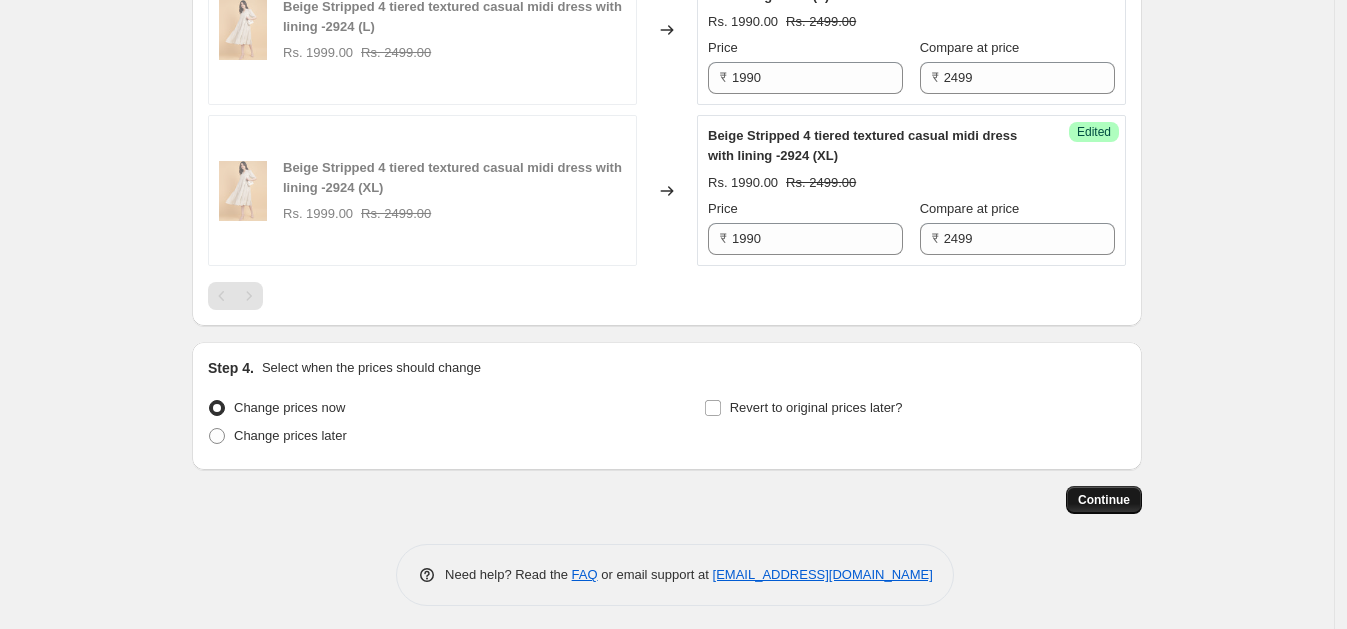 click on "Continue" at bounding box center (1104, 500) 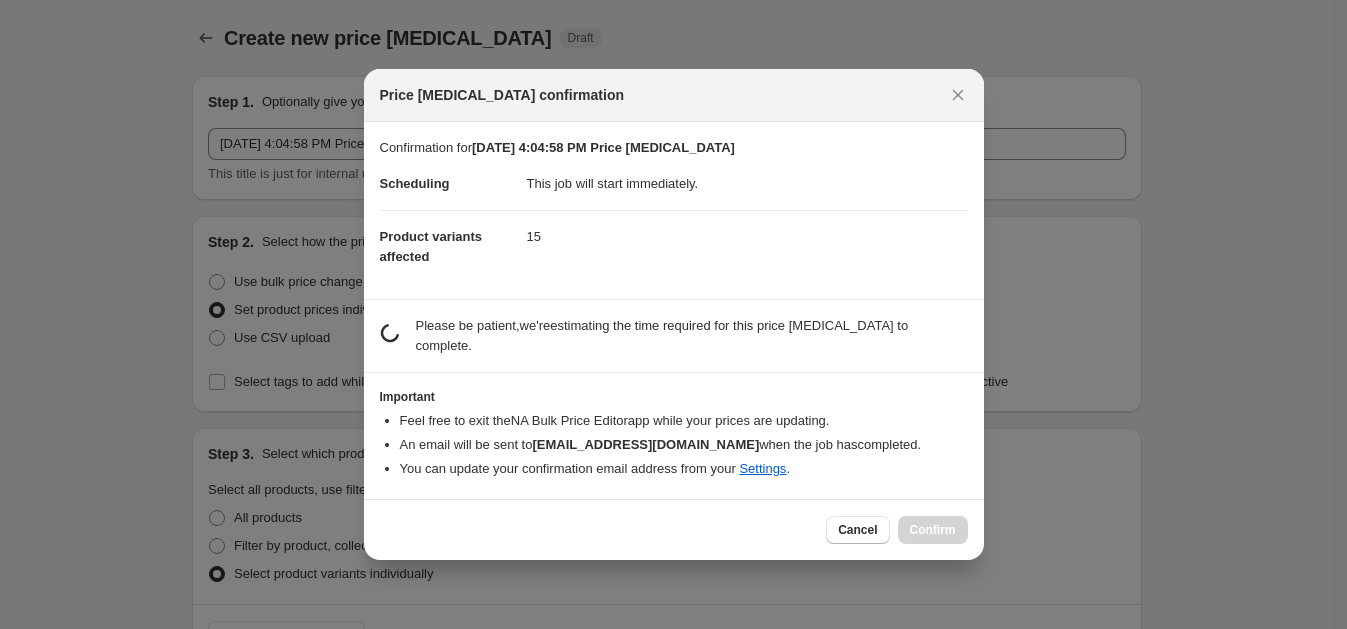 scroll, scrollTop: 0, scrollLeft: 0, axis: both 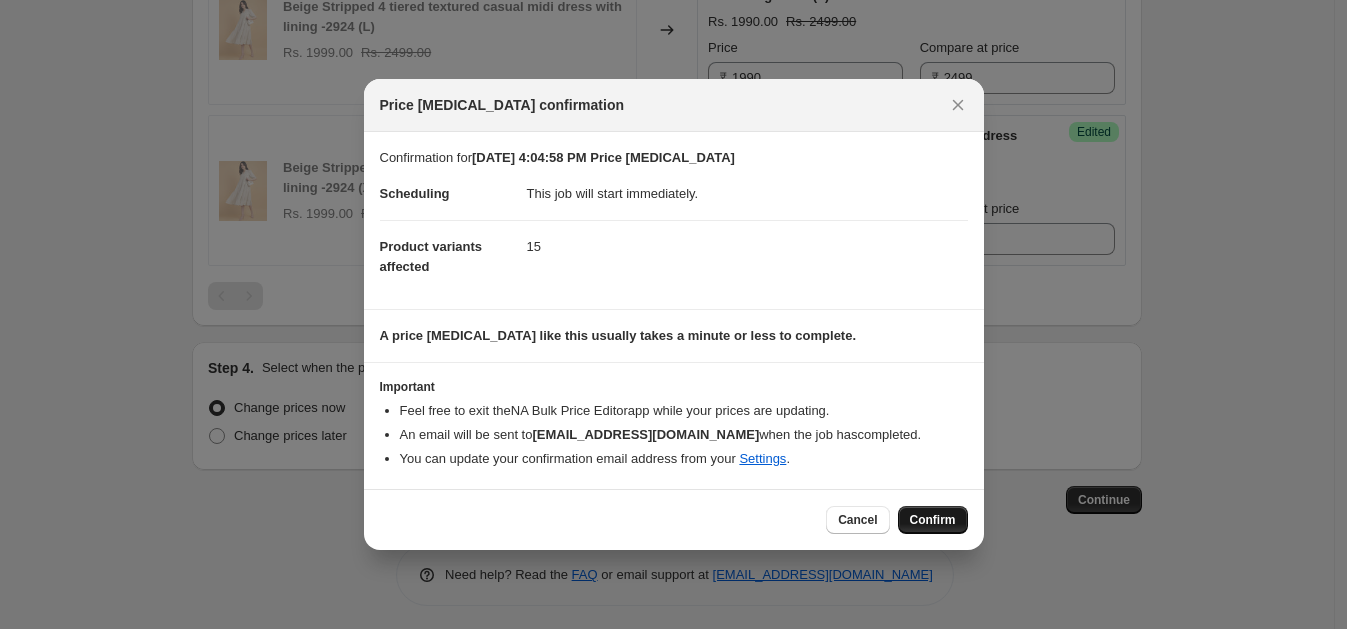 click on "Confirm" at bounding box center [933, 520] 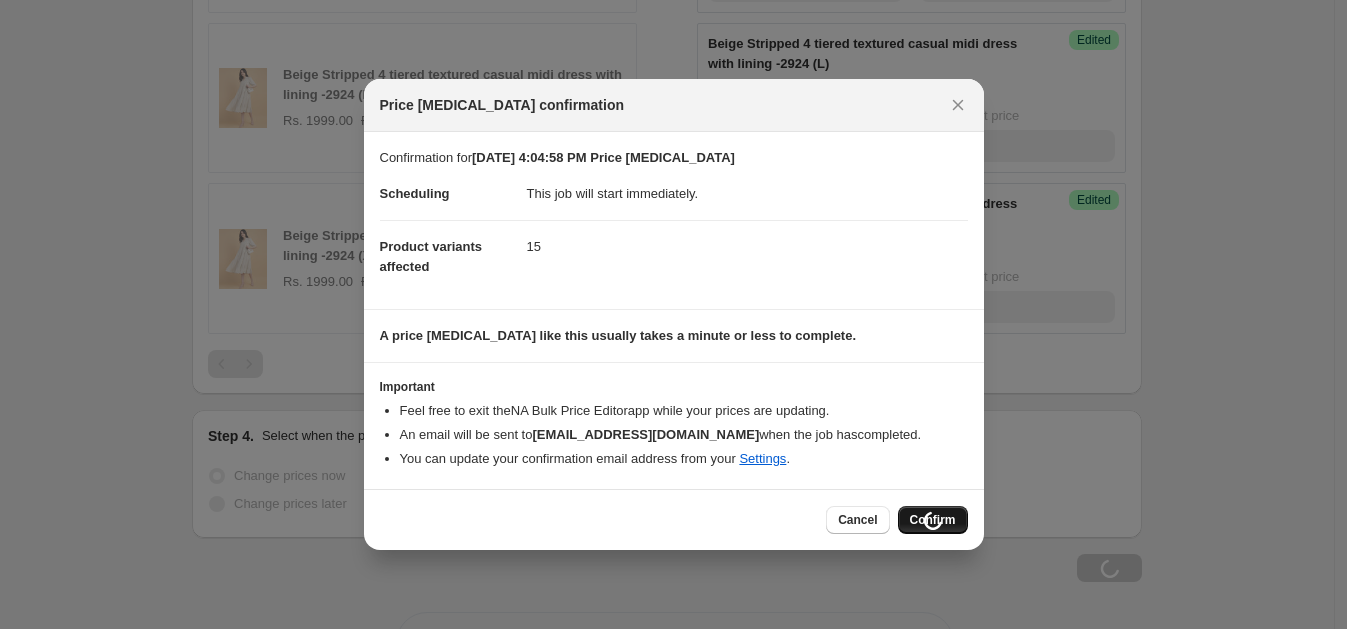 scroll, scrollTop: 2939, scrollLeft: 0, axis: vertical 